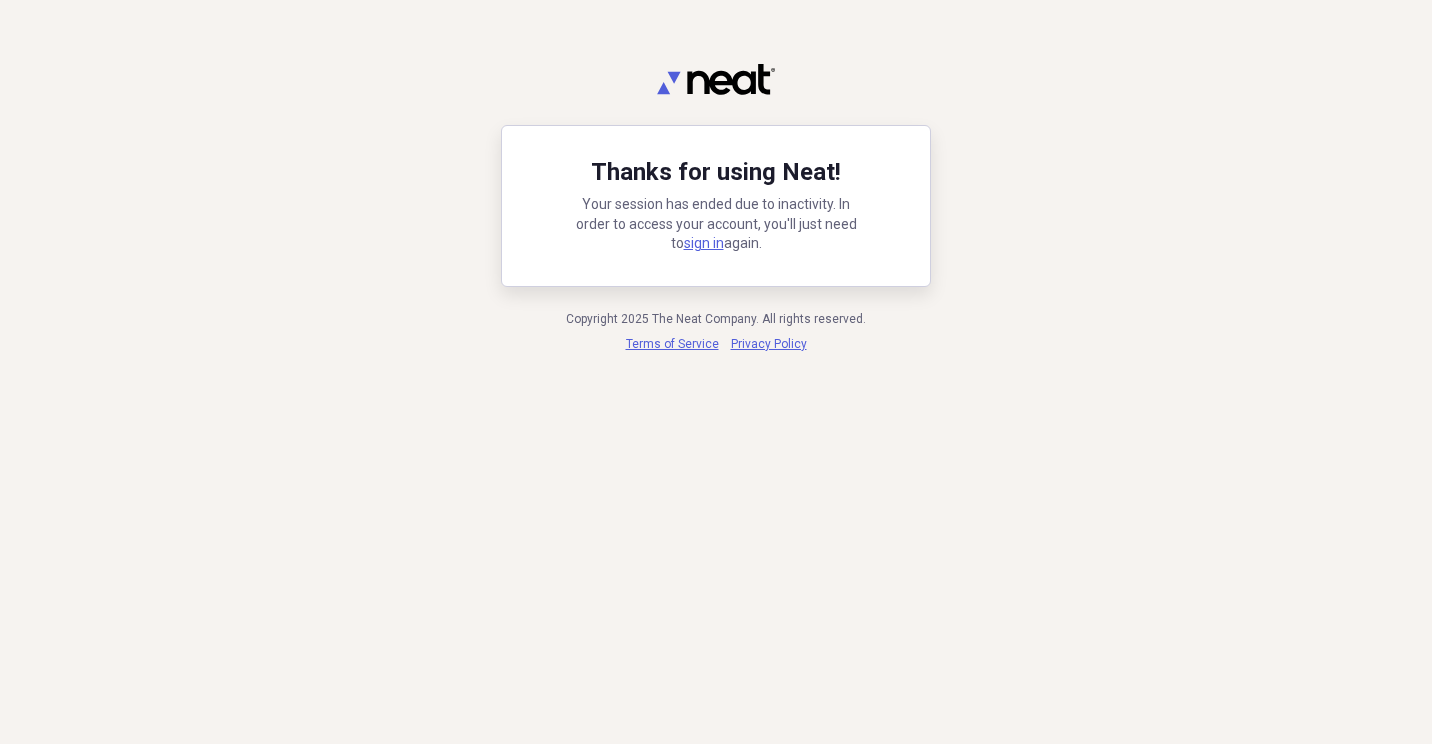scroll, scrollTop: 0, scrollLeft: 0, axis: both 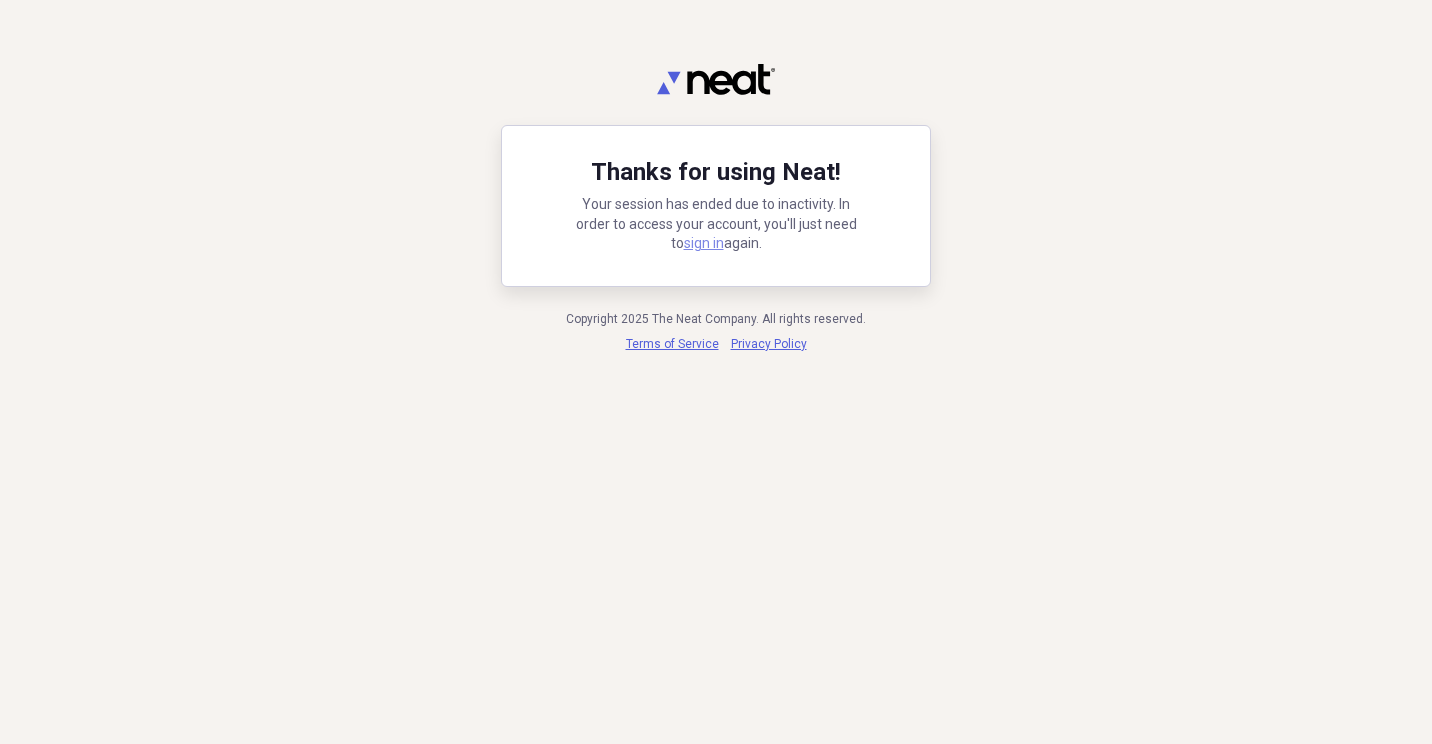 click on "sign in" at bounding box center [704, 243] 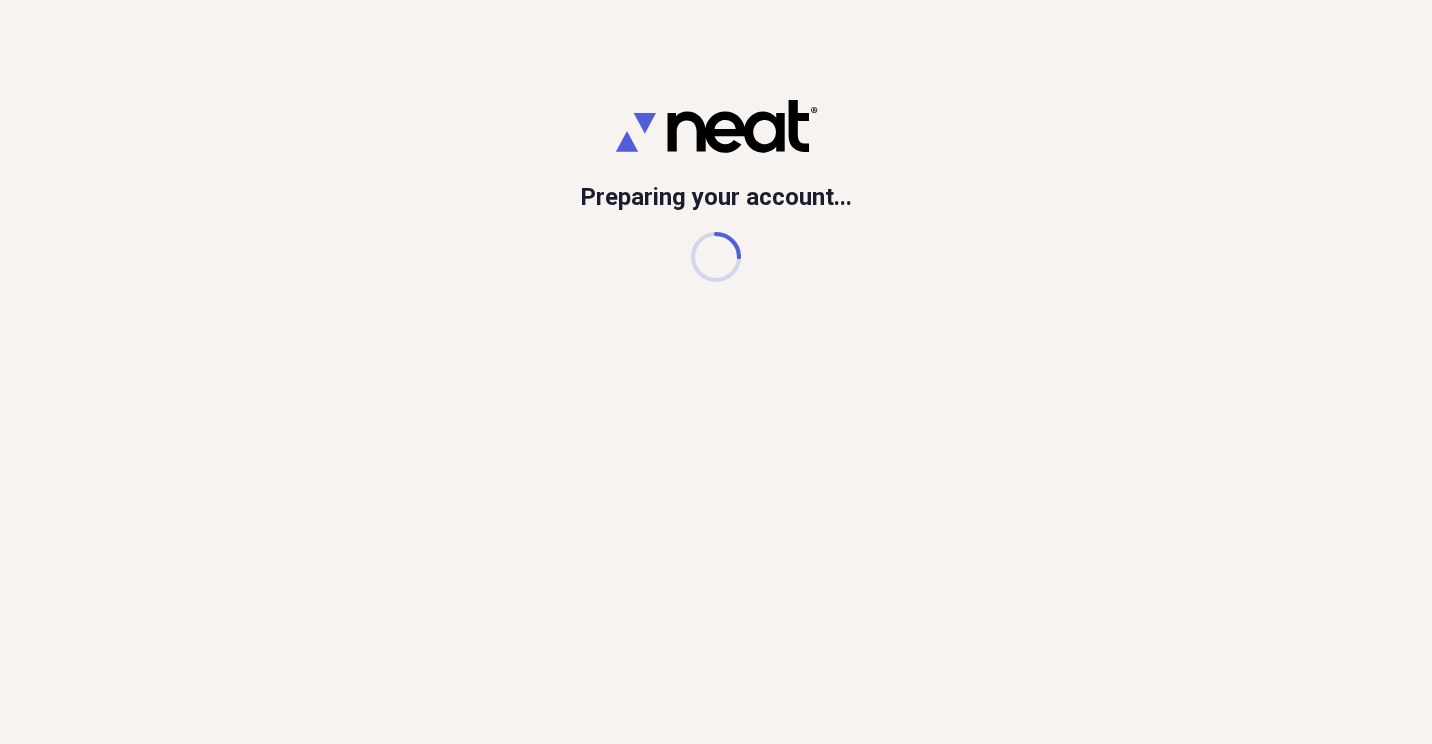 scroll, scrollTop: 0, scrollLeft: 0, axis: both 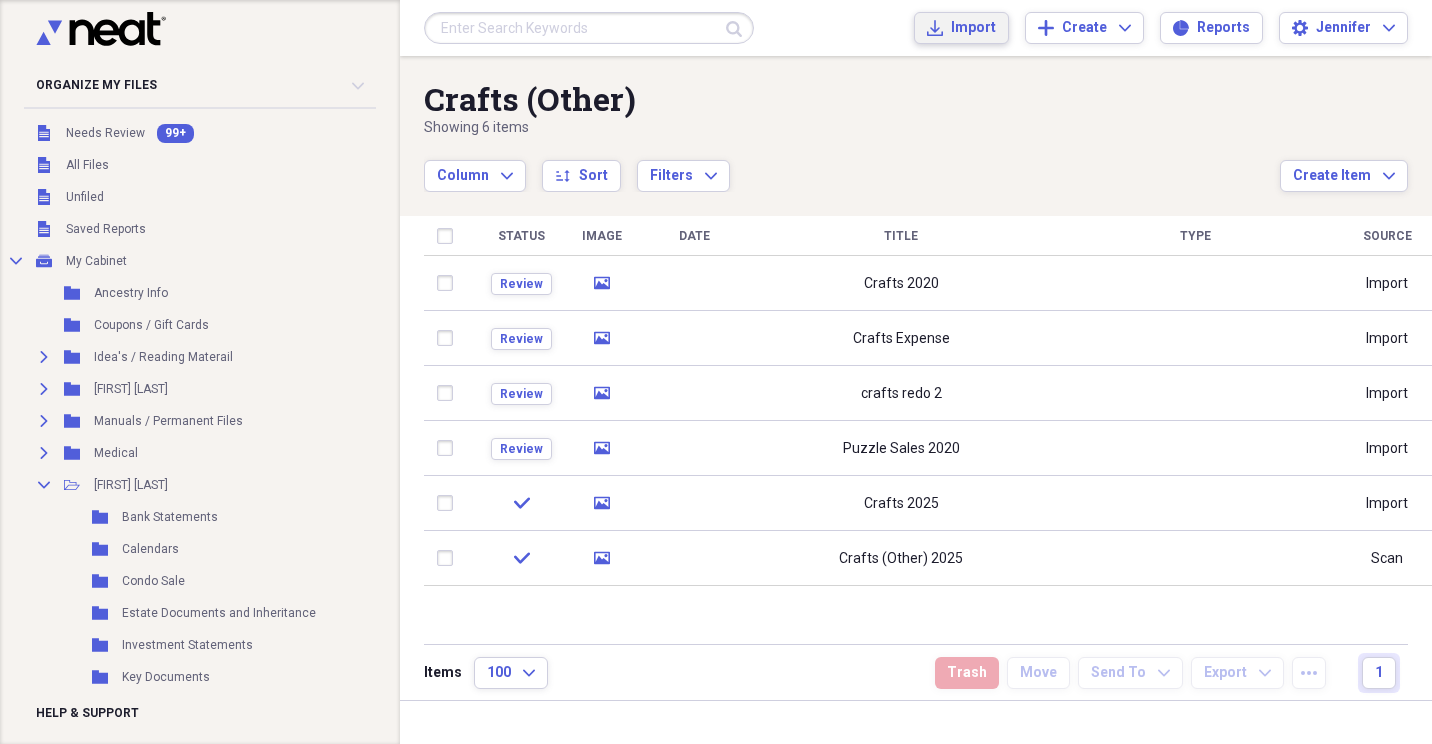 click on "Import" at bounding box center [973, 28] 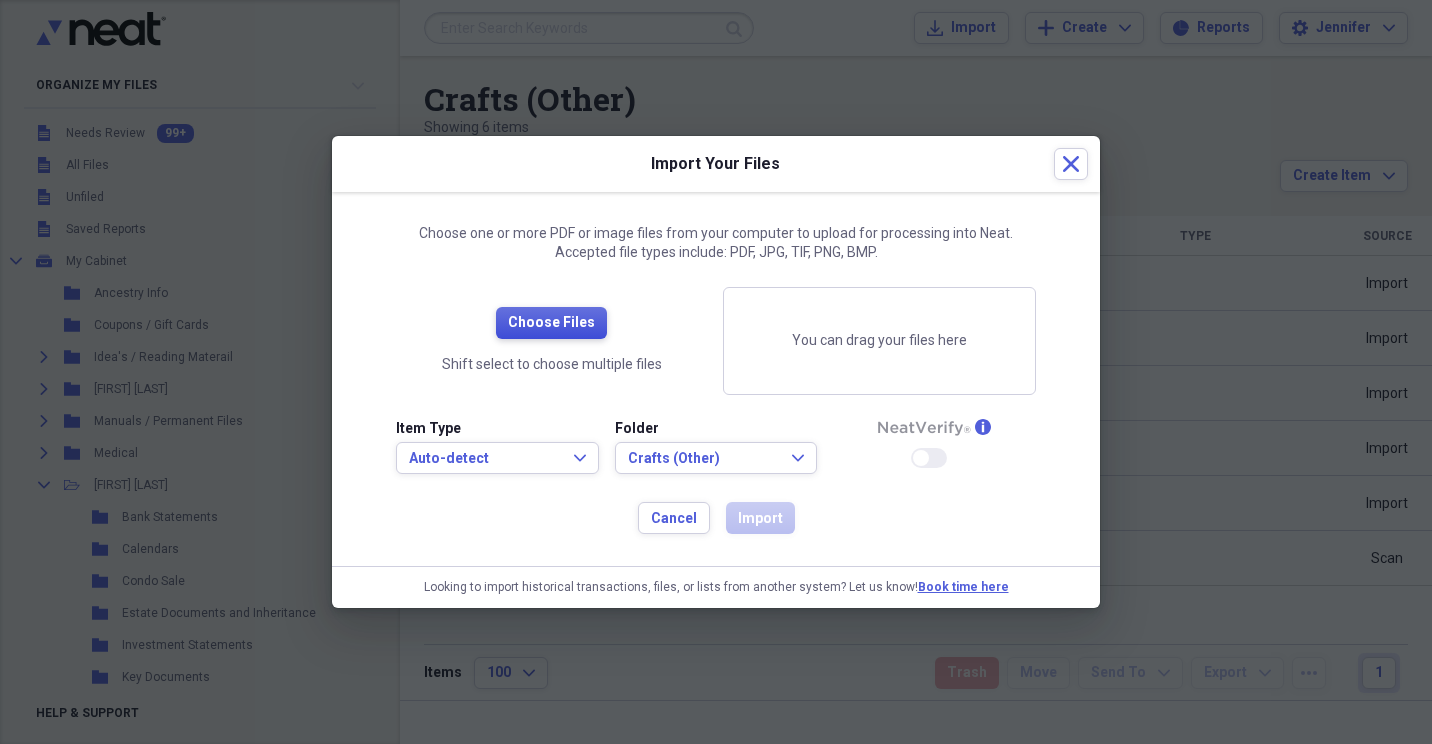 click on "Choose Files" at bounding box center [551, 323] 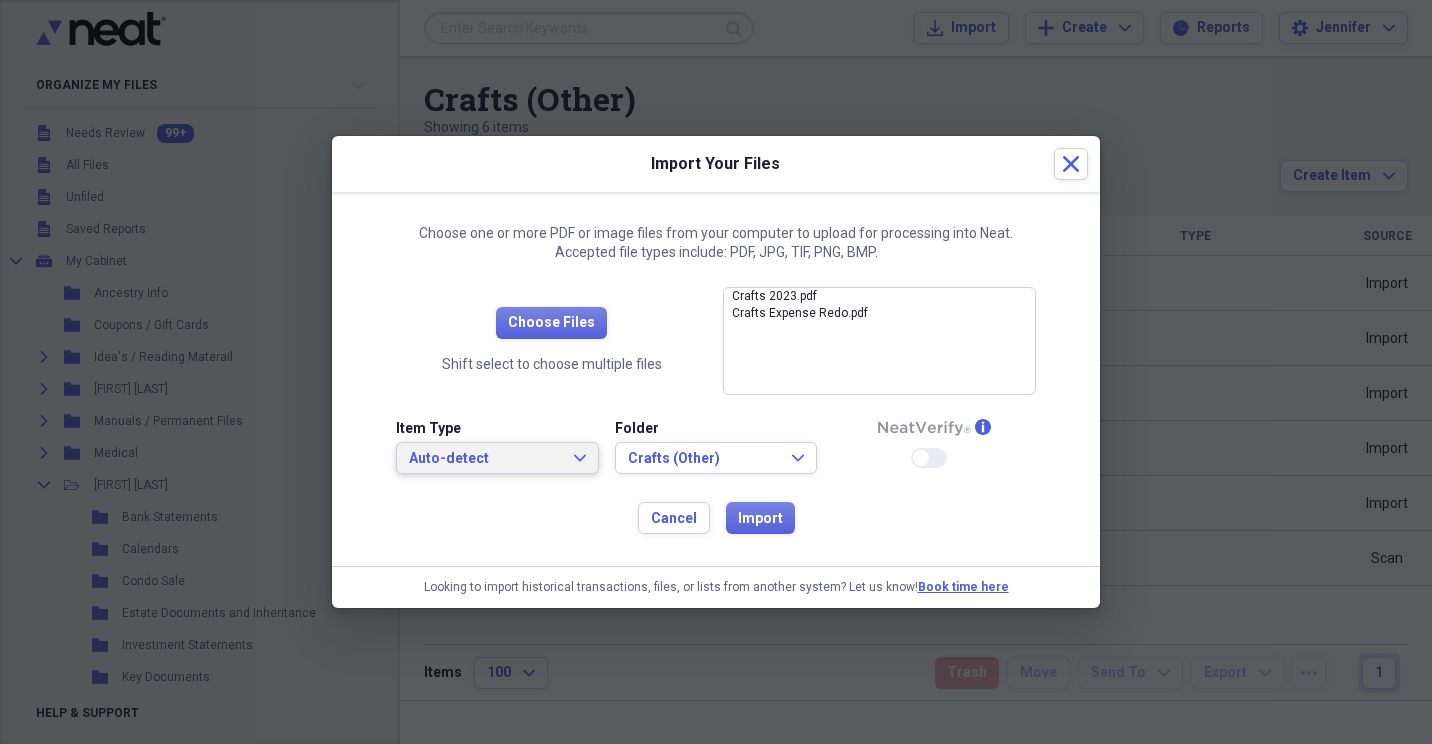 click on "Expand" 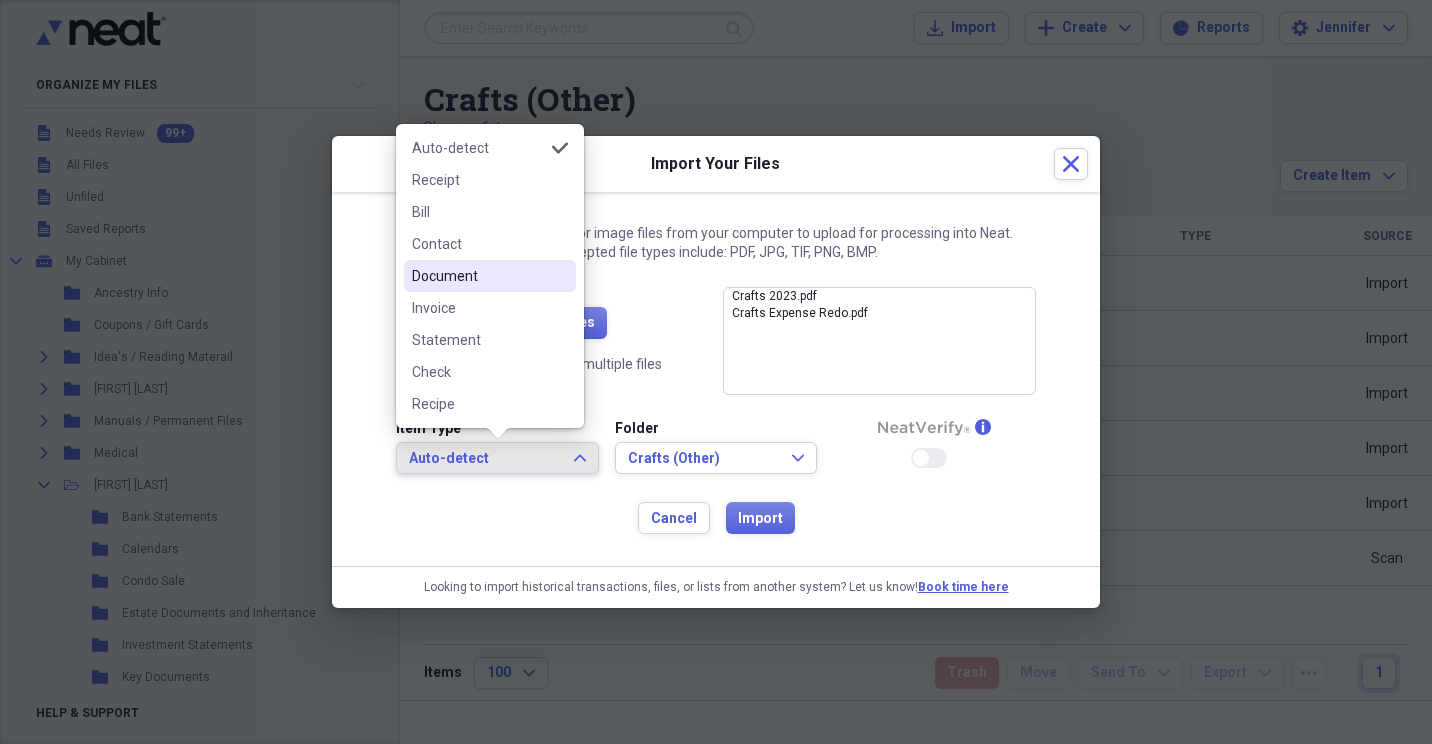 click on "Document" at bounding box center (478, 276) 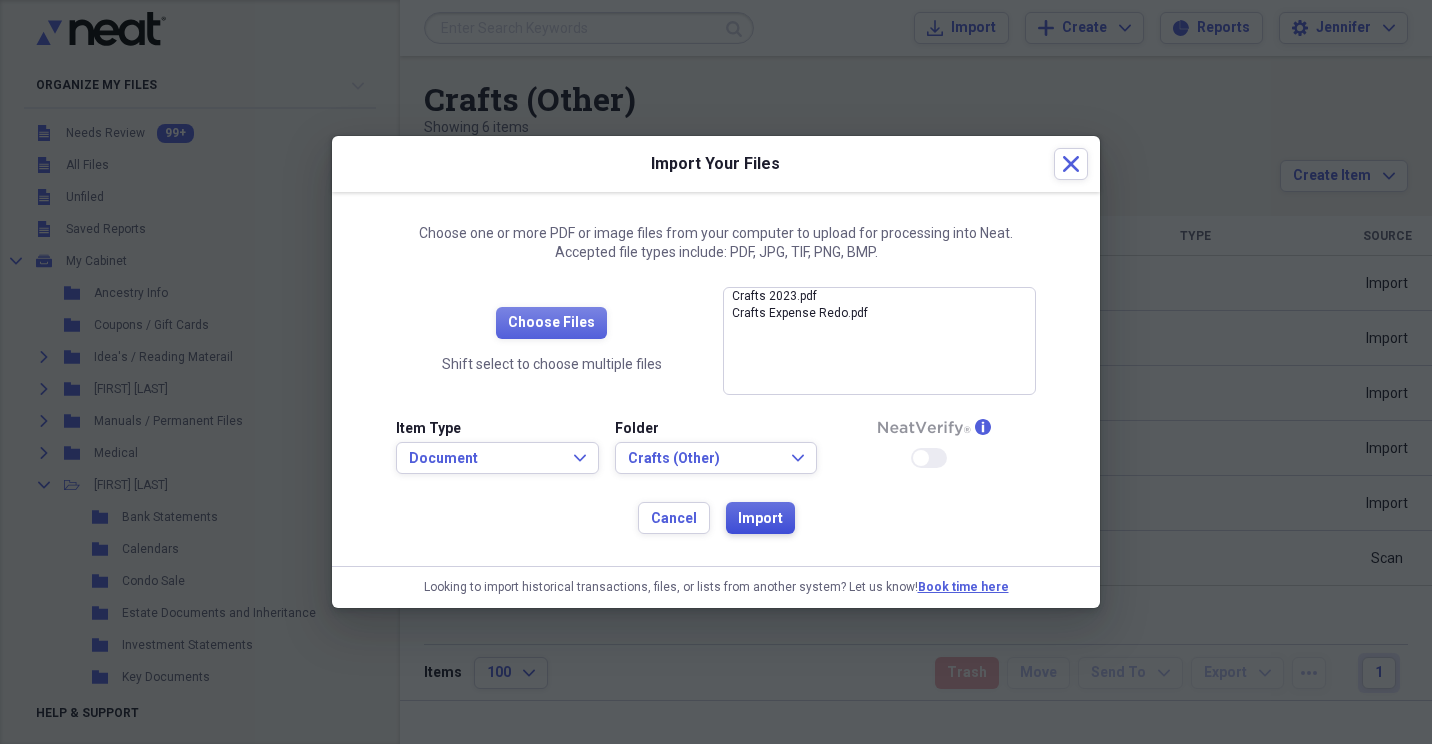 click on "Import" at bounding box center (760, 519) 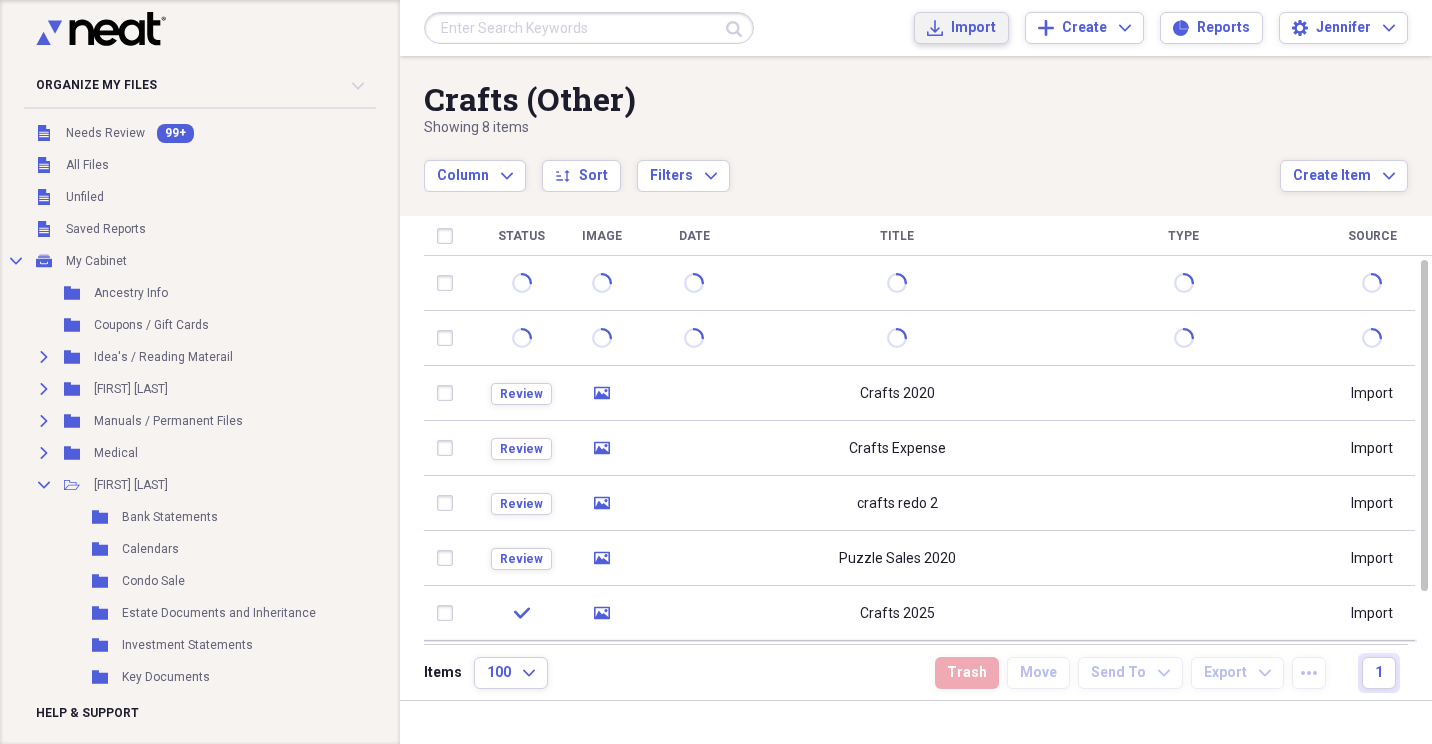 click on "Import" at bounding box center (973, 28) 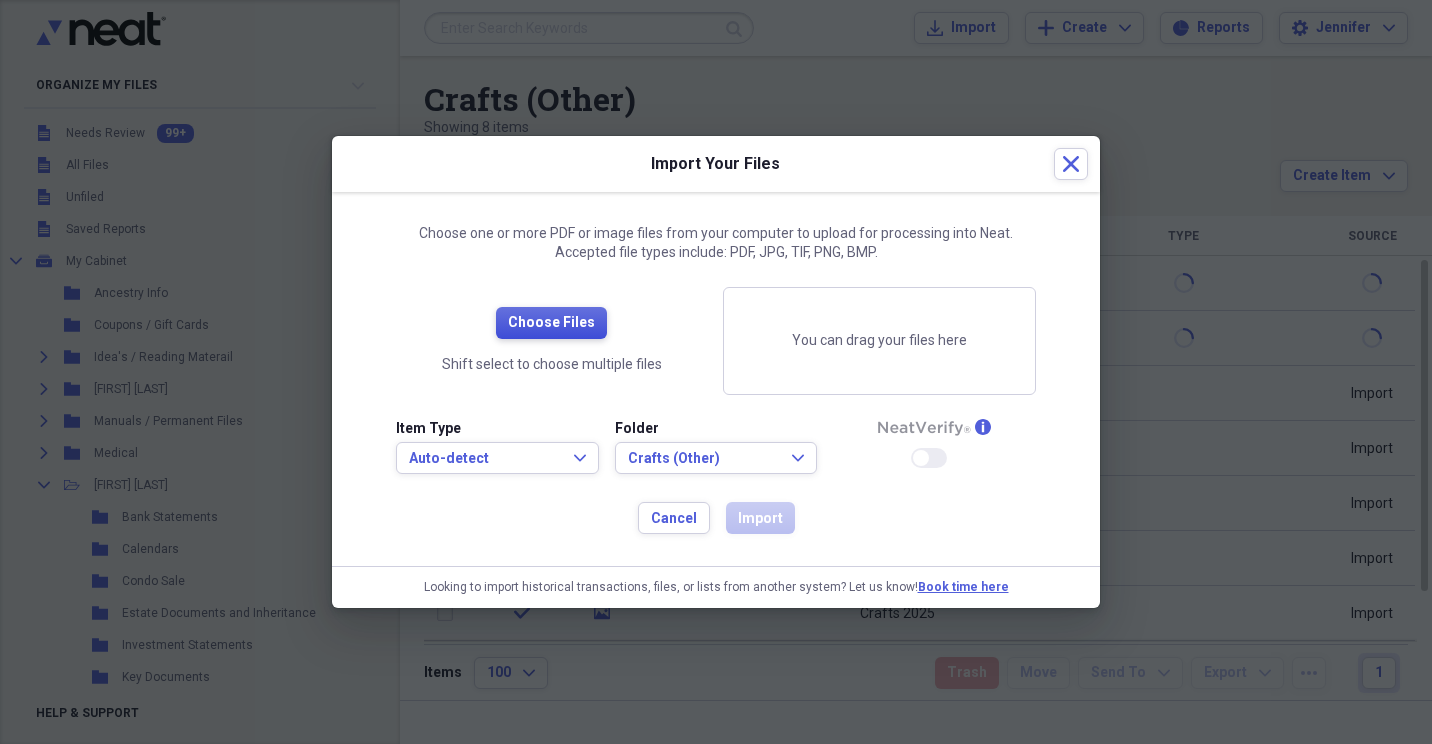 click on "Choose Files" at bounding box center [551, 323] 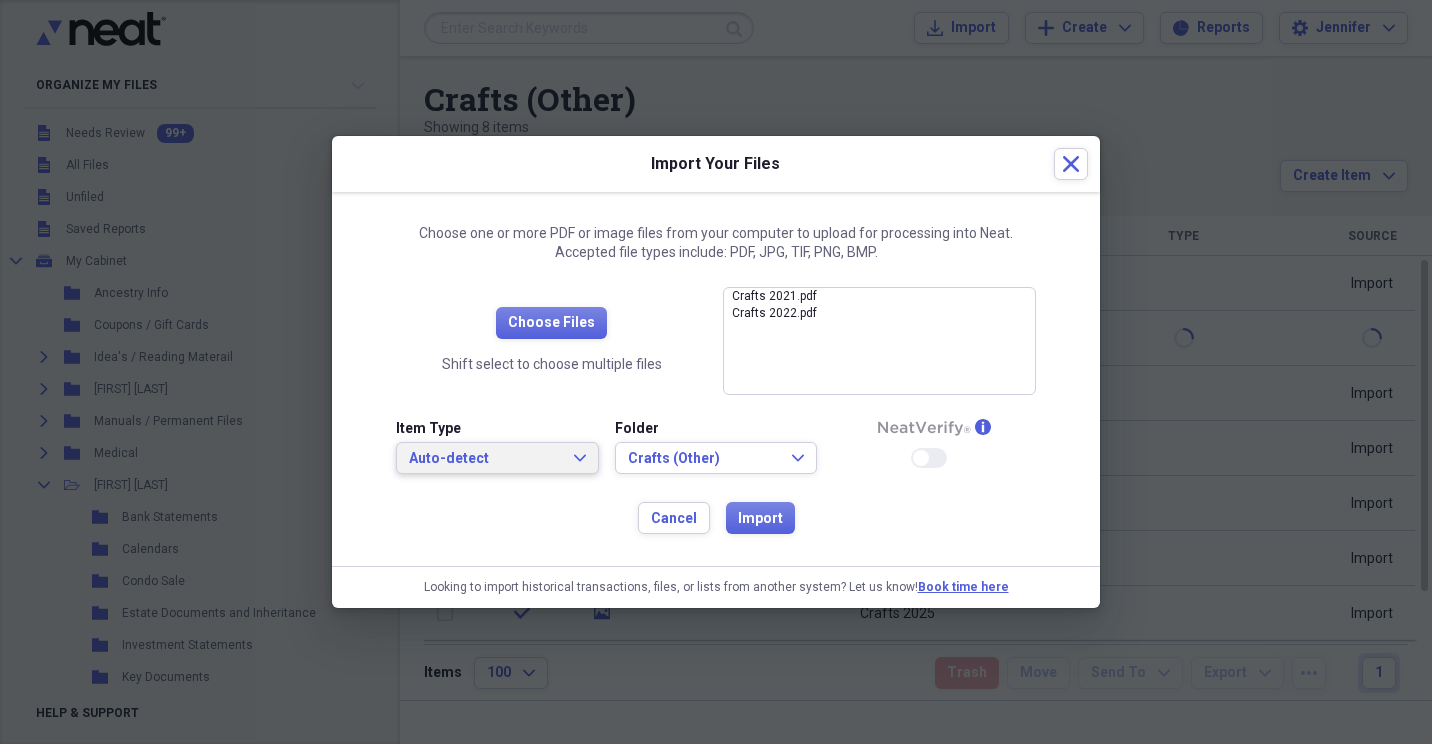 click on "Expand" 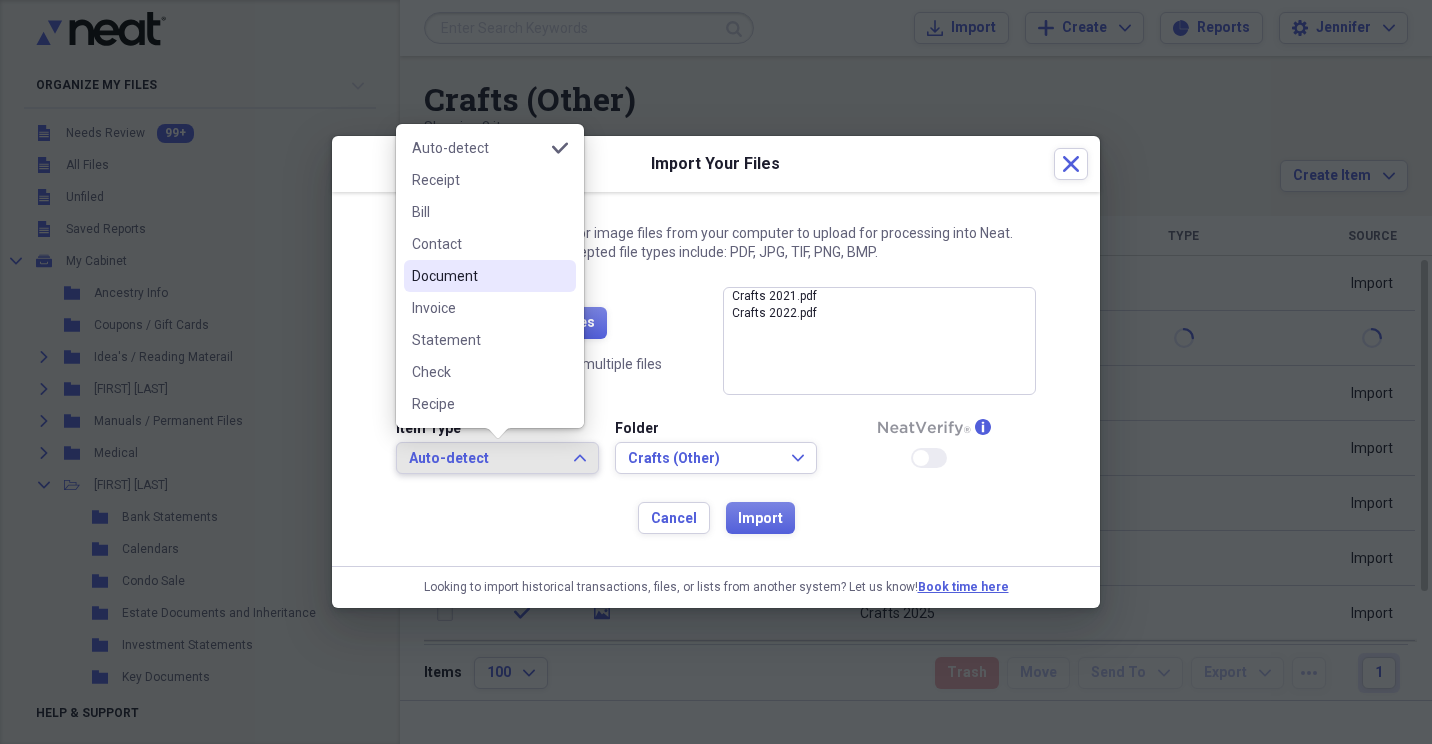 click on "Document" at bounding box center (478, 276) 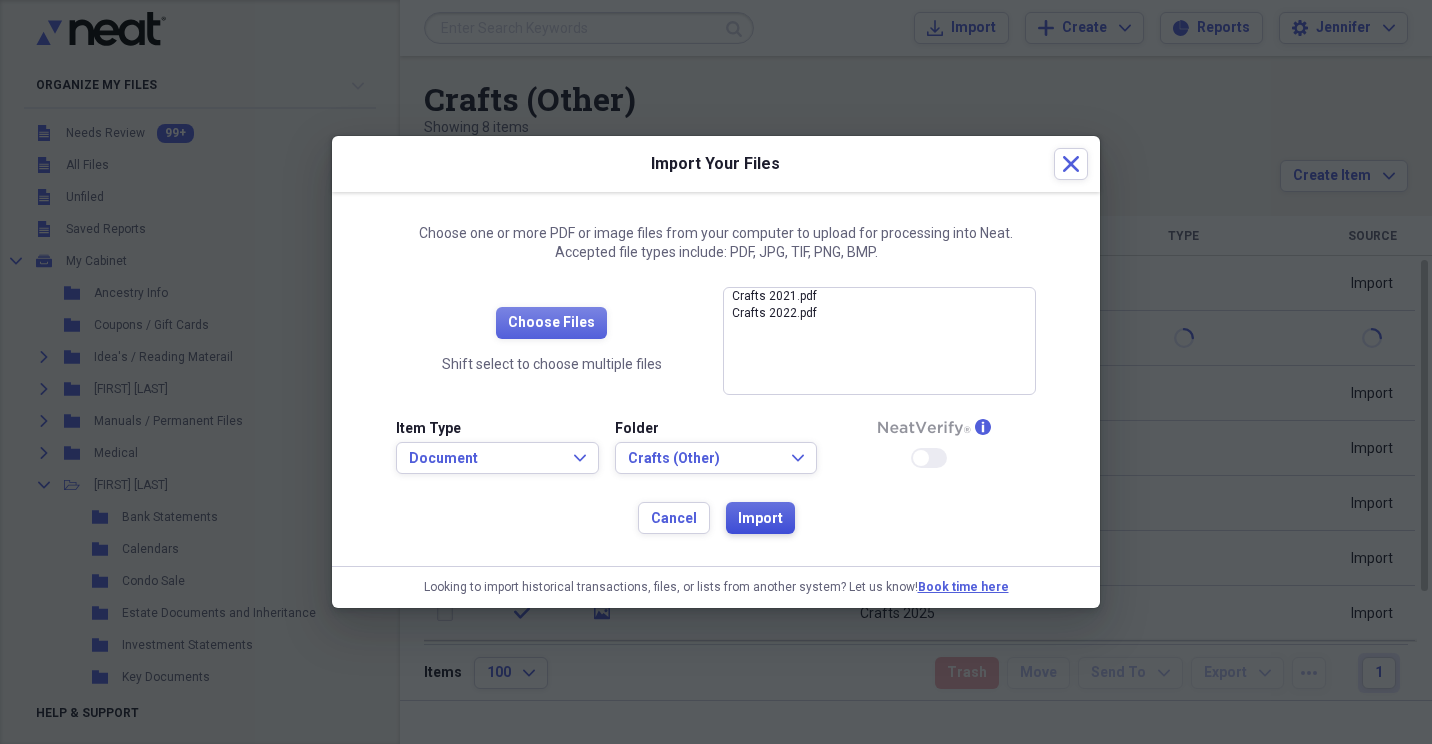 click on "Import" at bounding box center [760, 519] 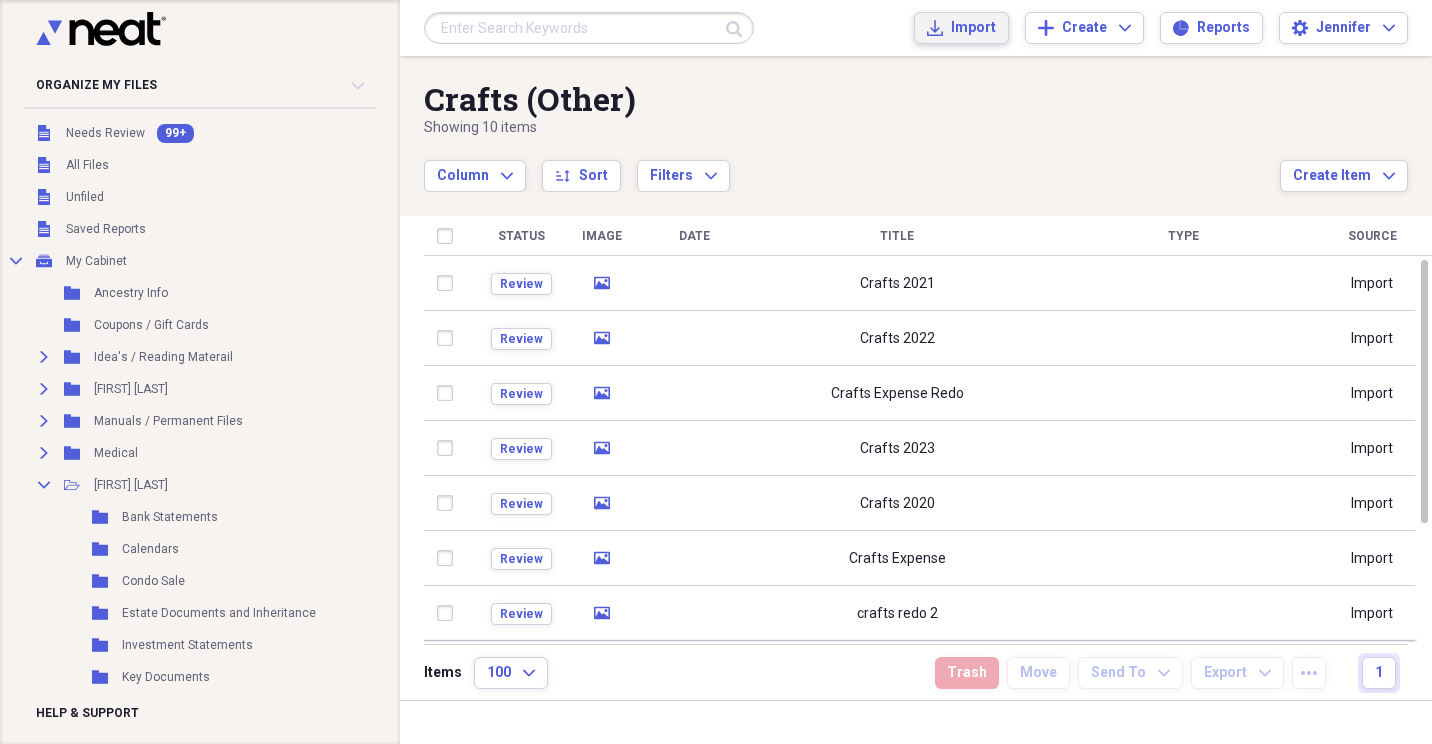 click on "Import" at bounding box center [973, 28] 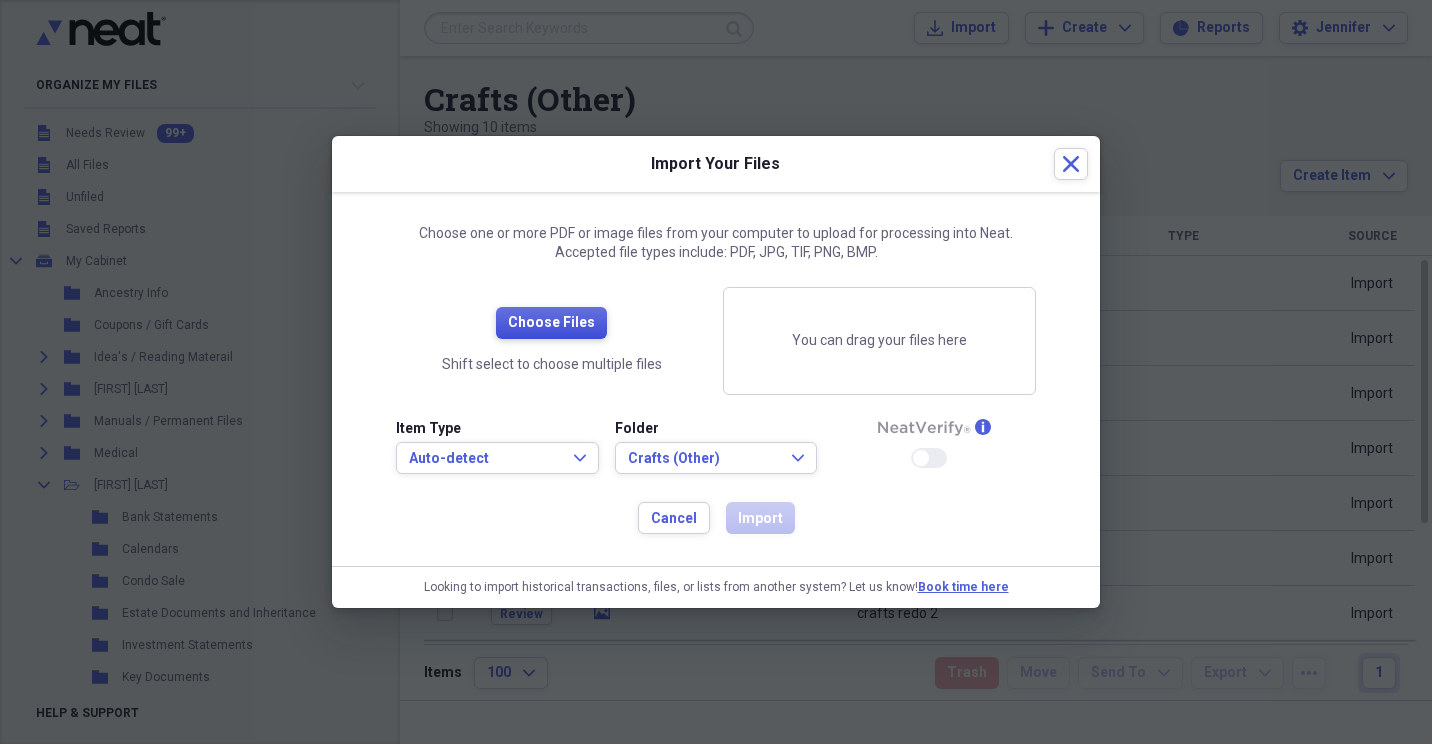 click on "Choose Files" at bounding box center [551, 323] 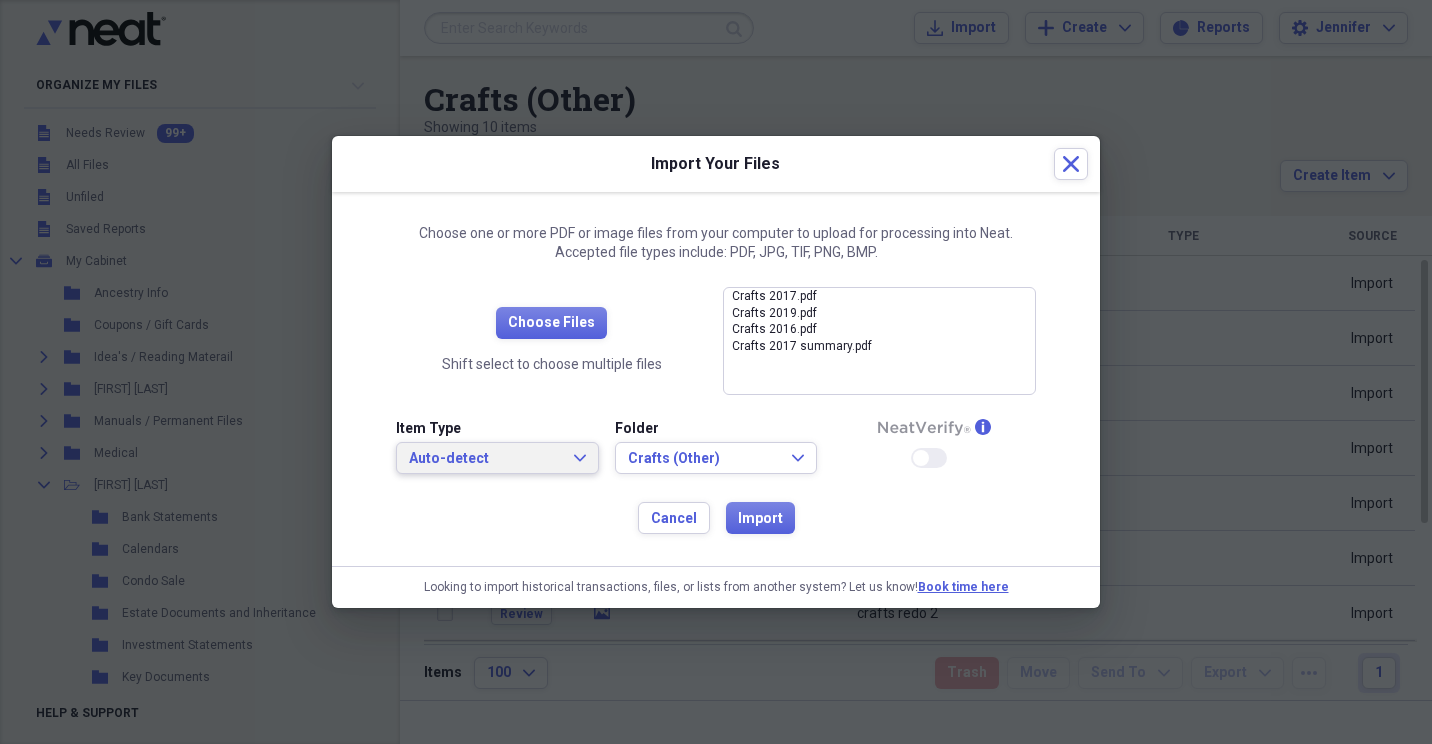 click on "Expand" 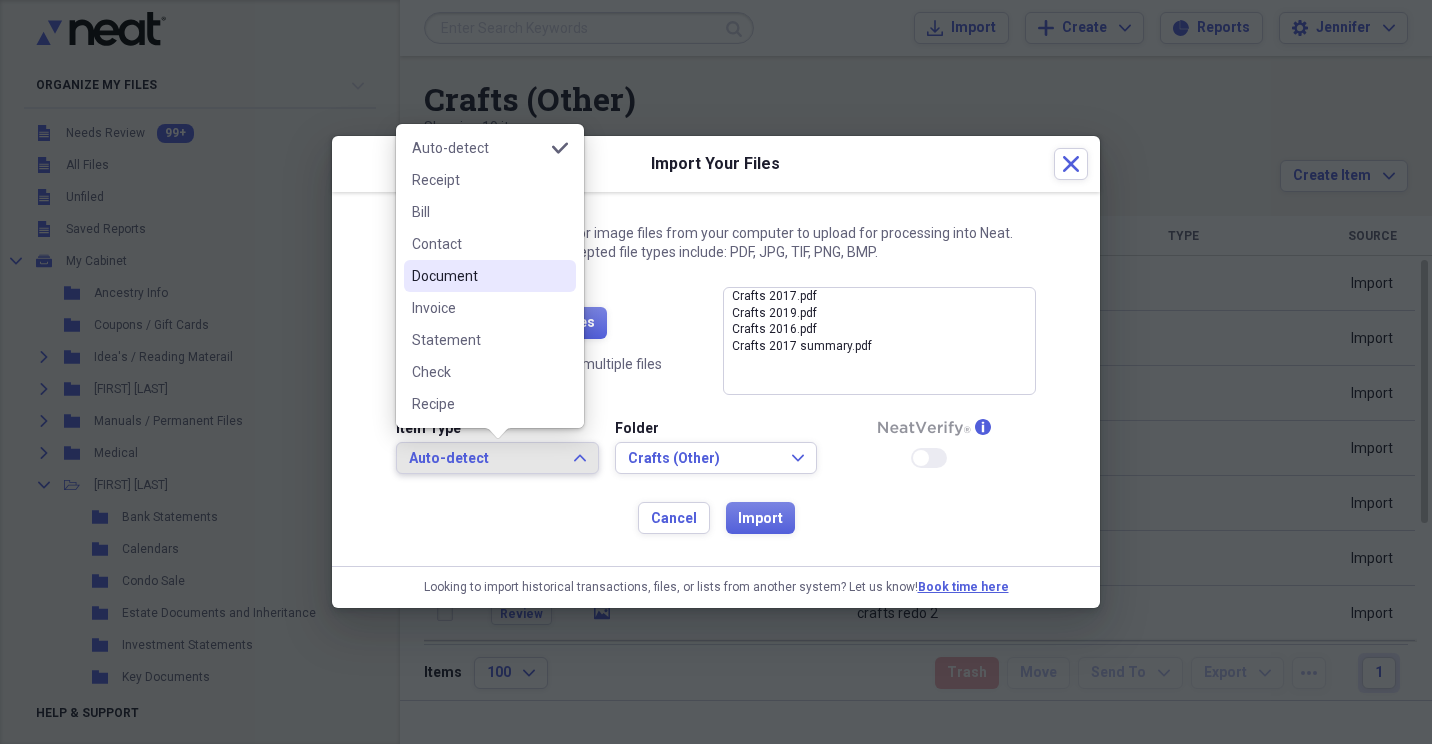 click on "Document" at bounding box center [478, 276] 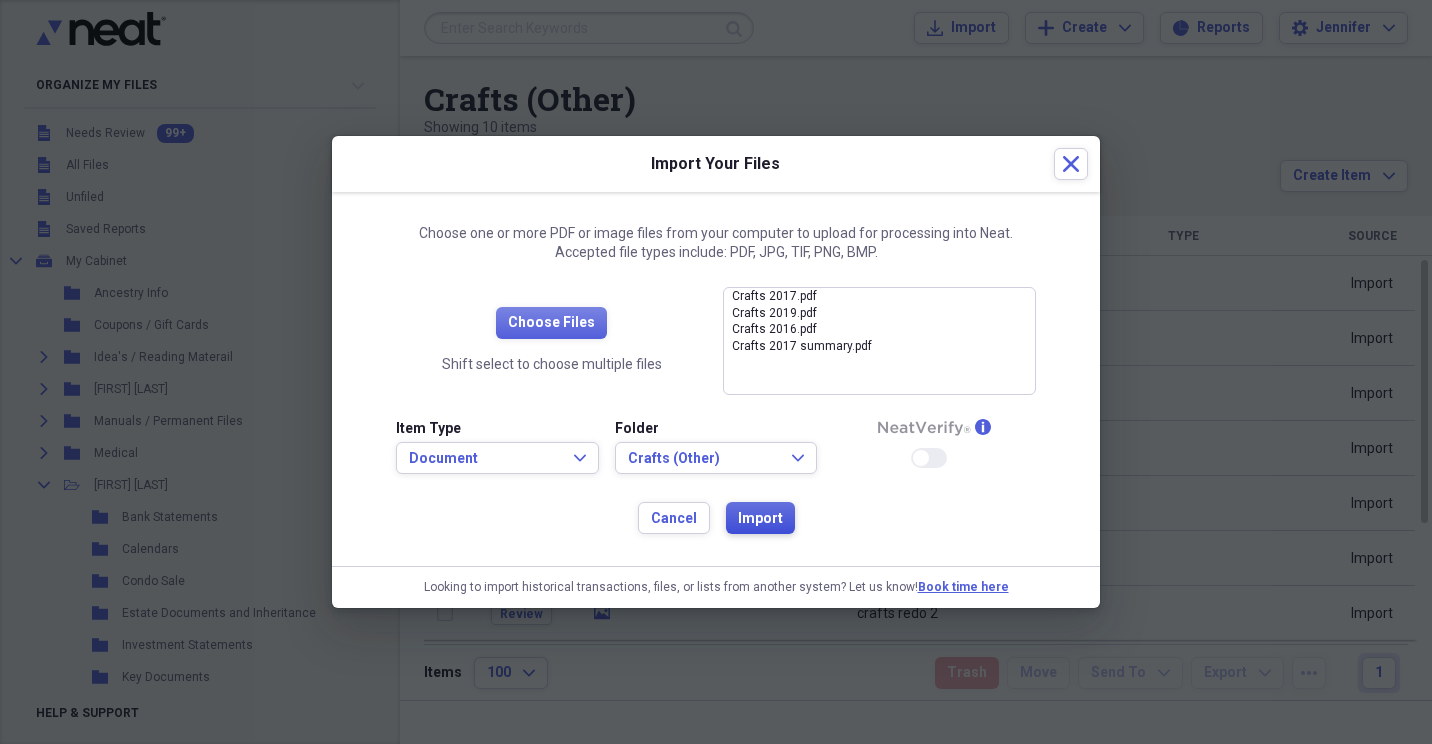 click on "Import" at bounding box center (760, 519) 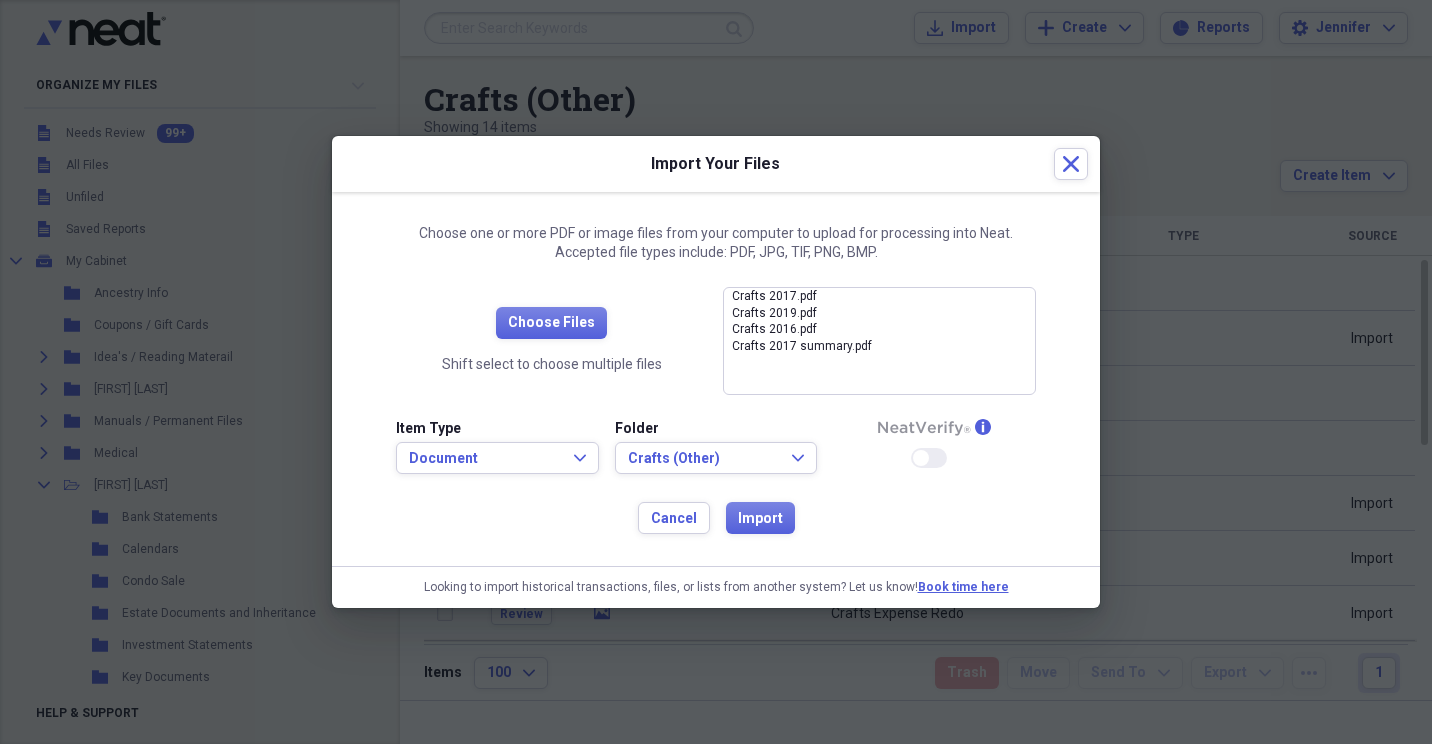 click at bounding box center (716, 372) 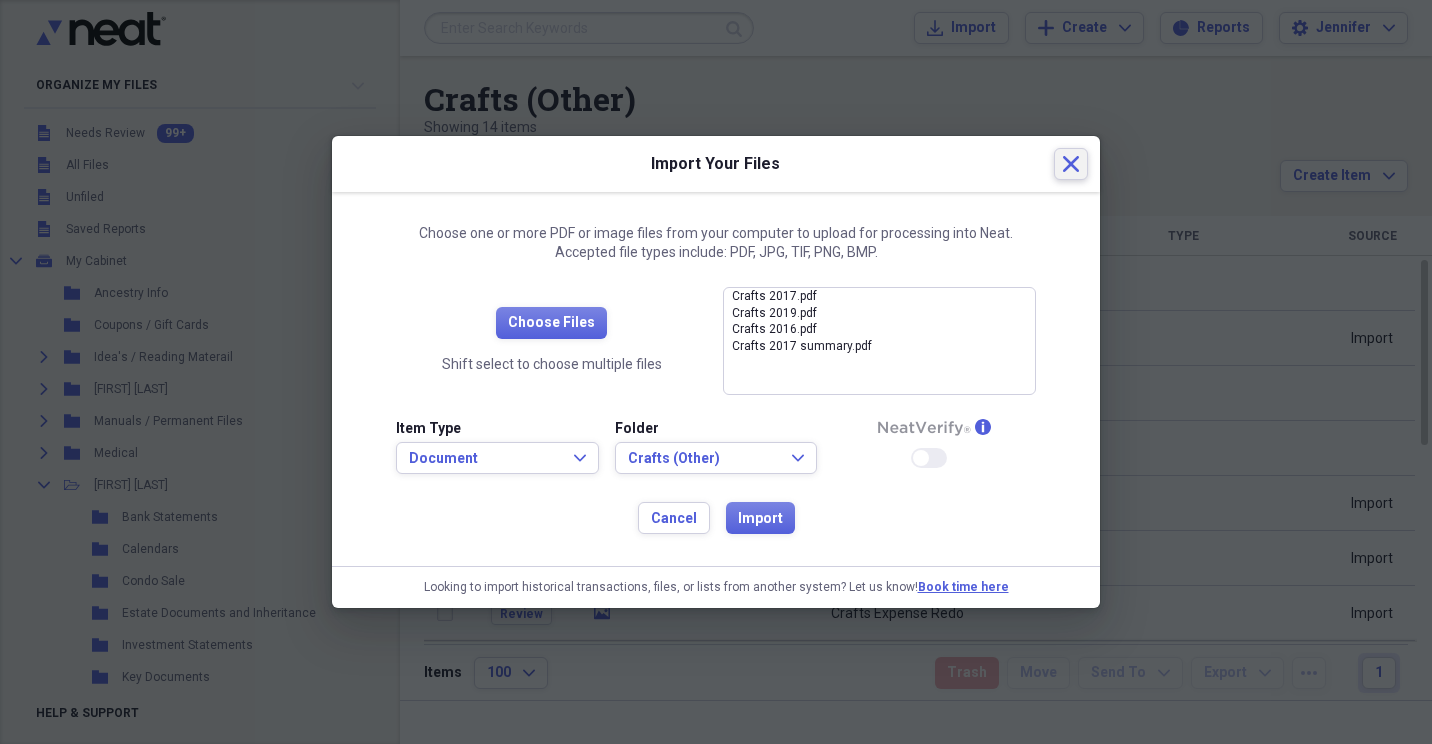 click 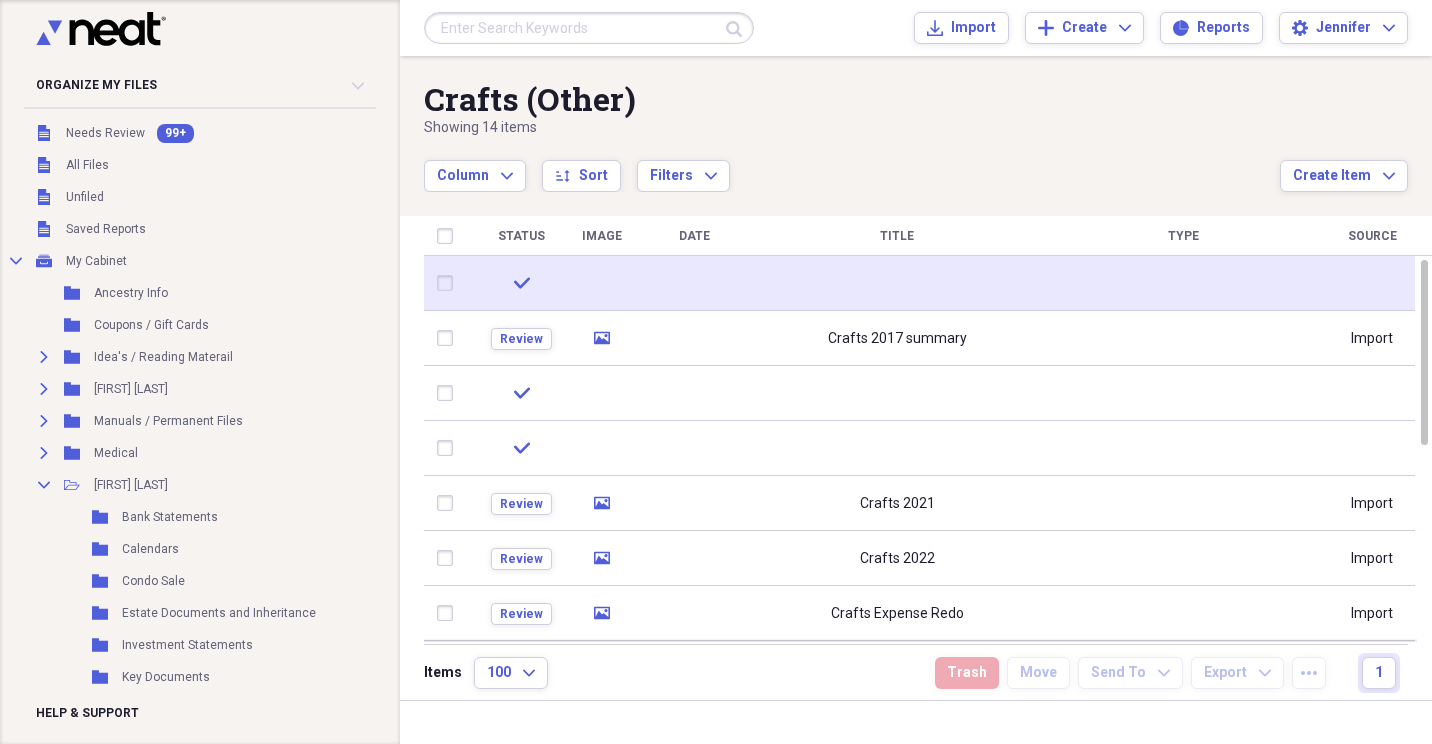 click at bounding box center [449, 283] 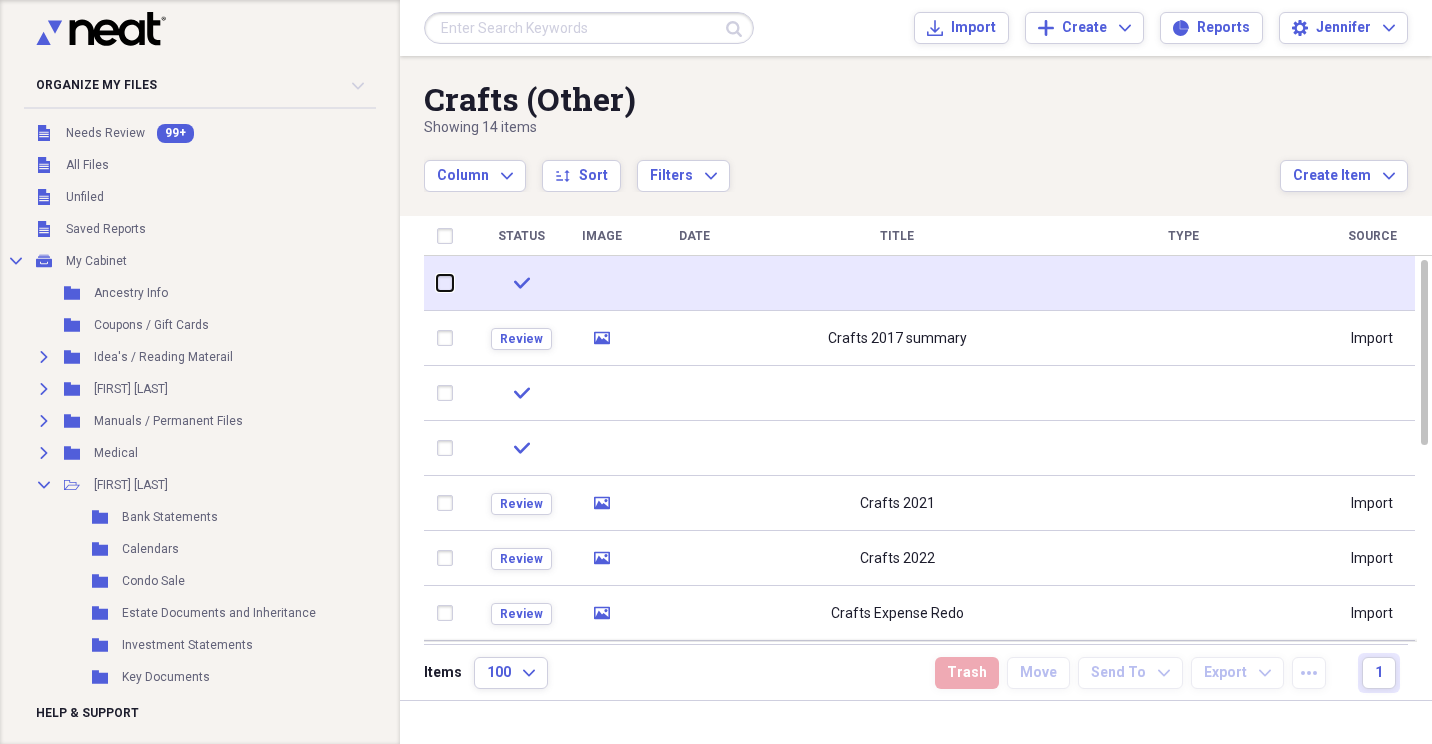 click at bounding box center [437, 283] 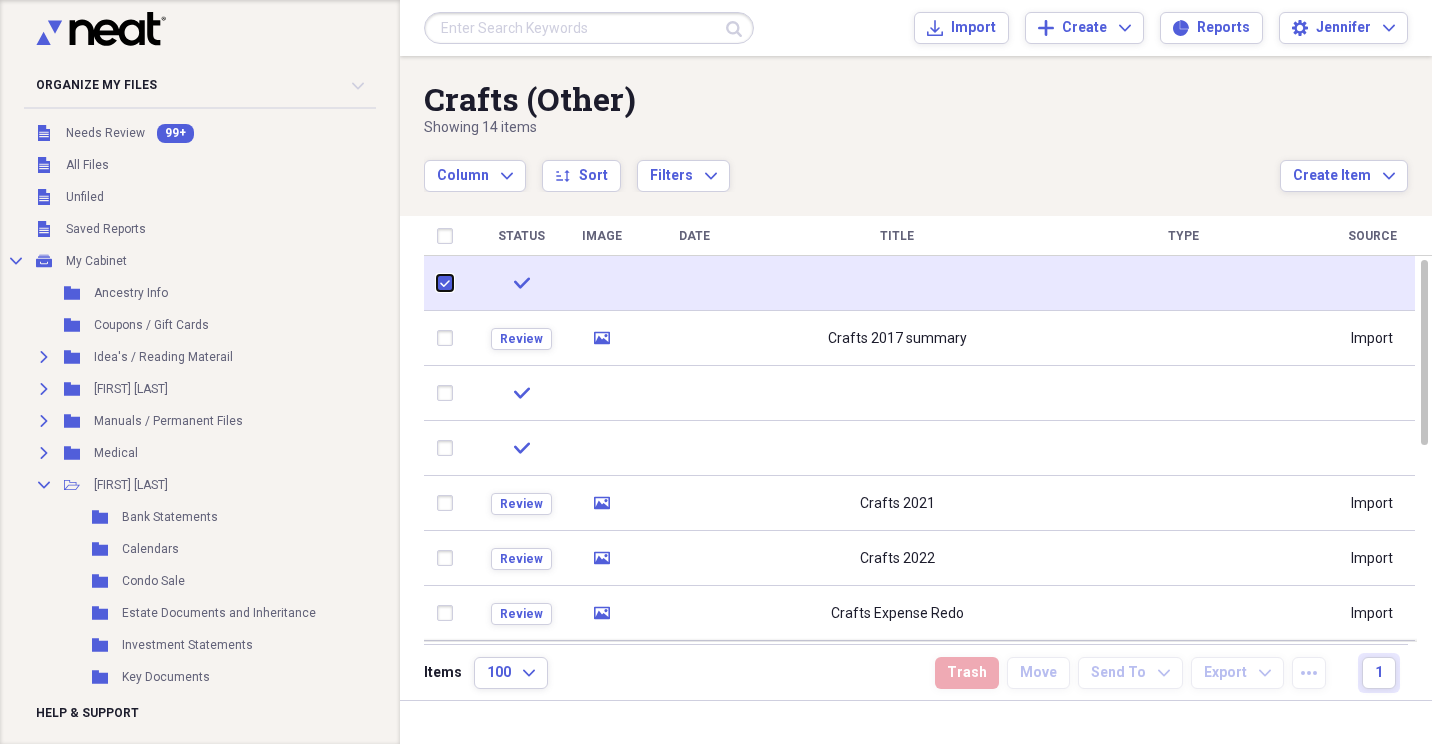 checkbox on "true" 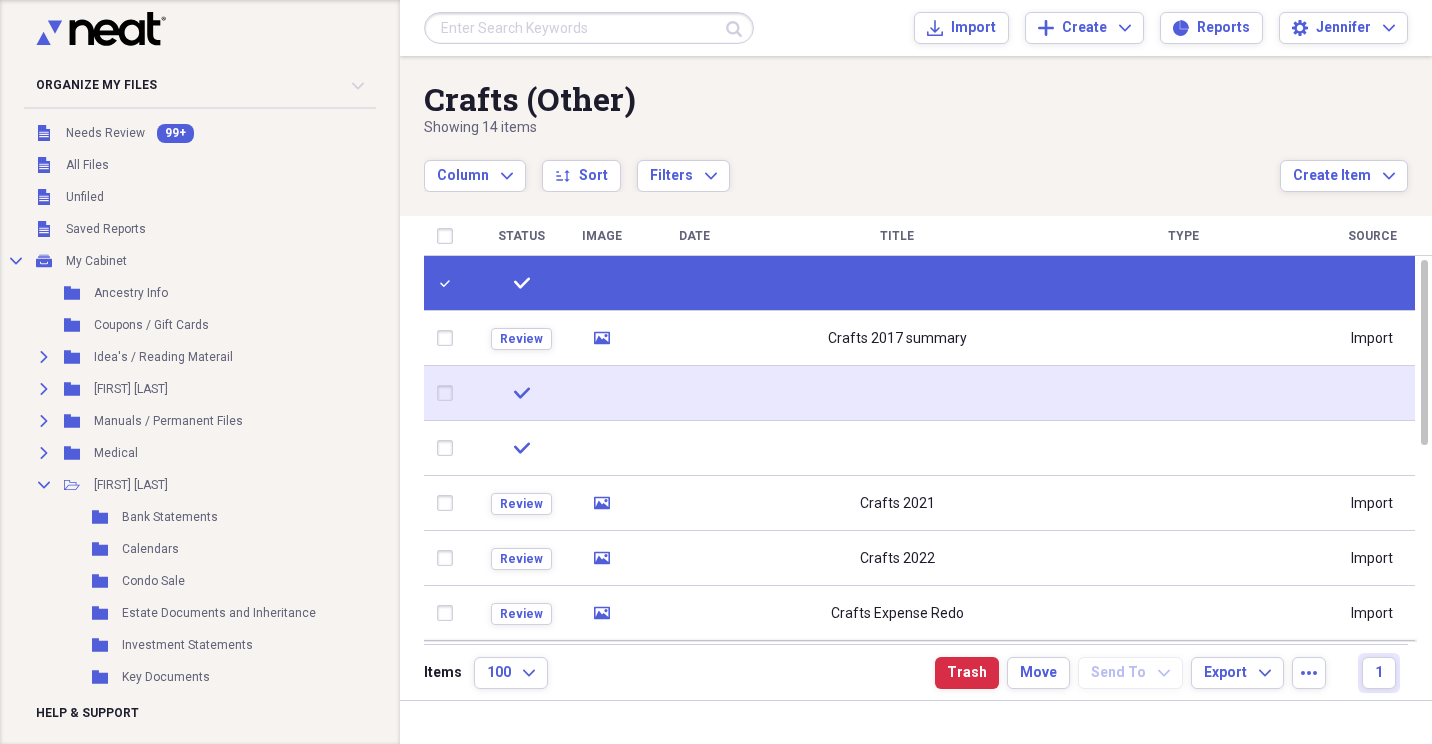 click at bounding box center [449, 393] 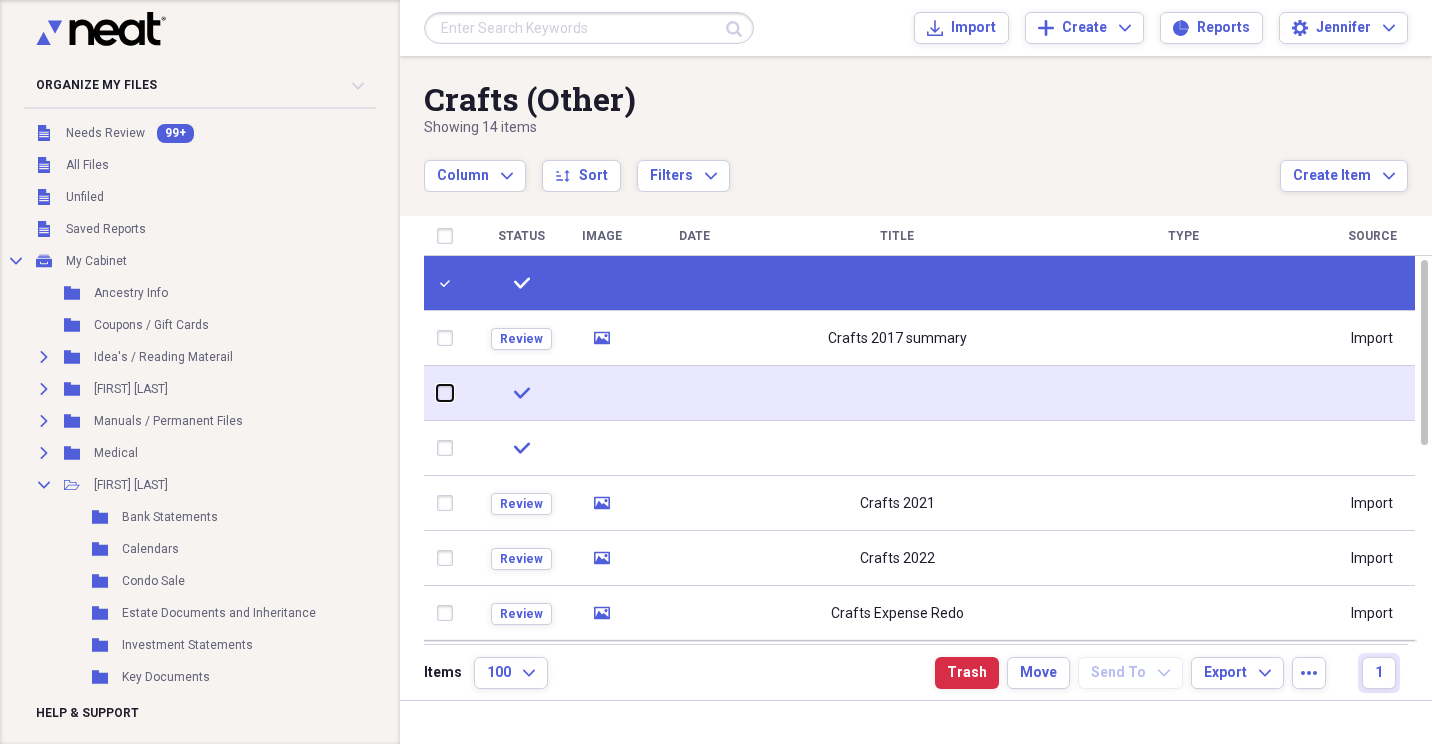 click at bounding box center [437, 393] 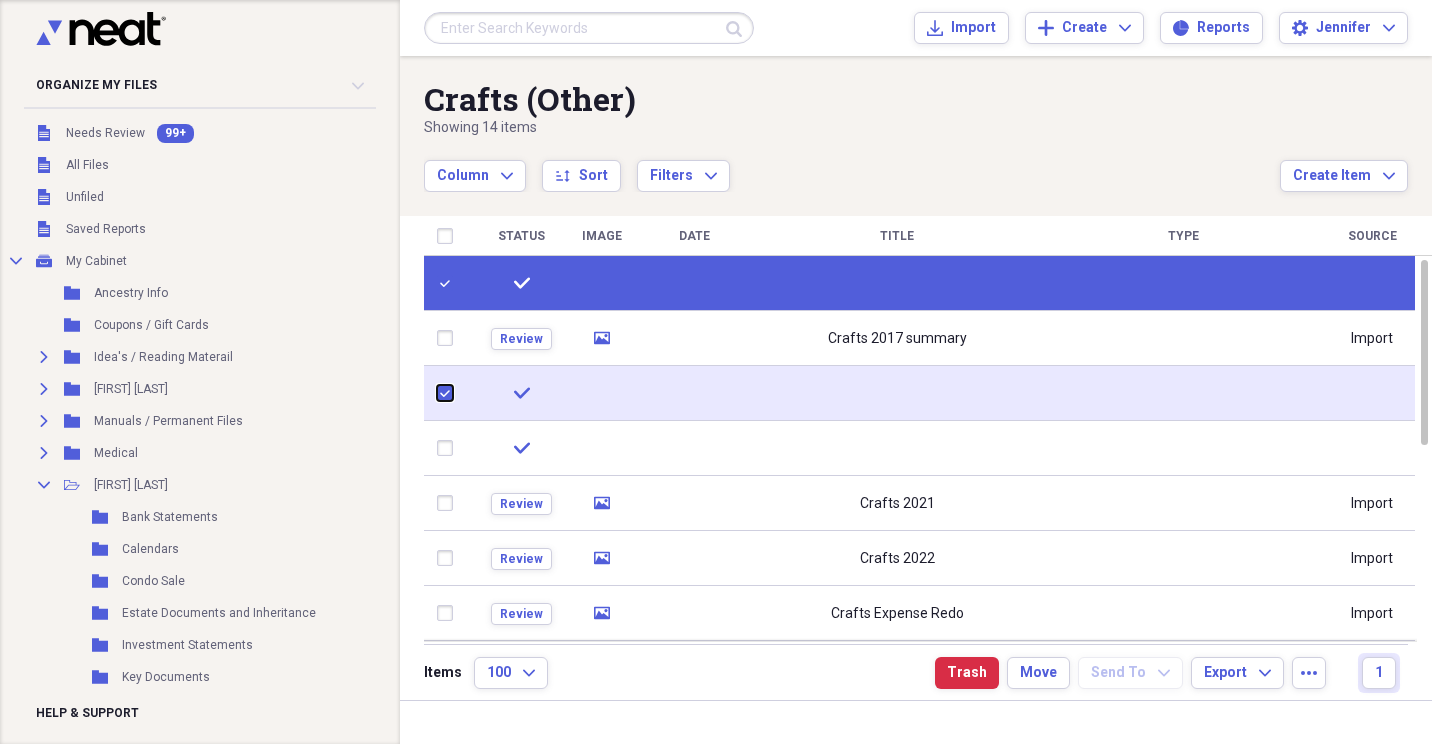 checkbox on "true" 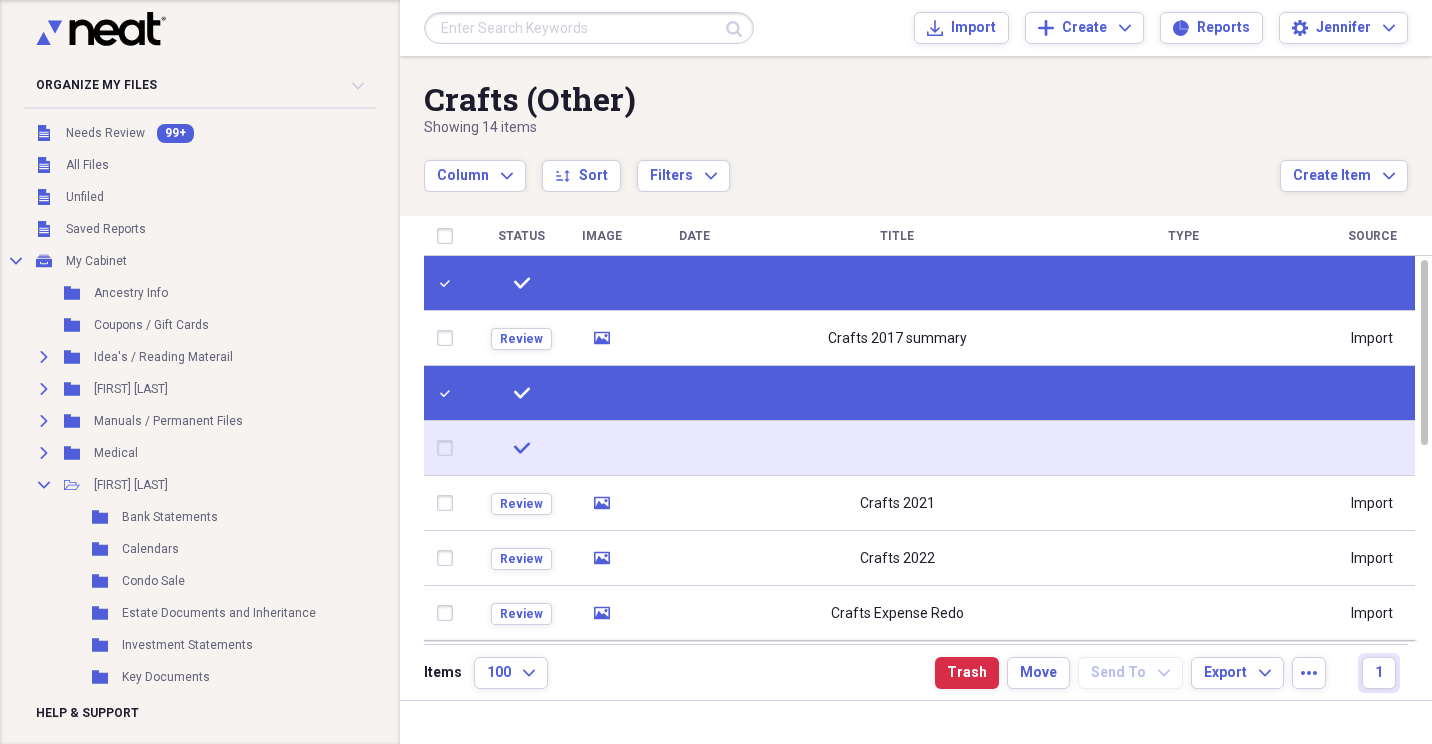 click at bounding box center (449, 448) 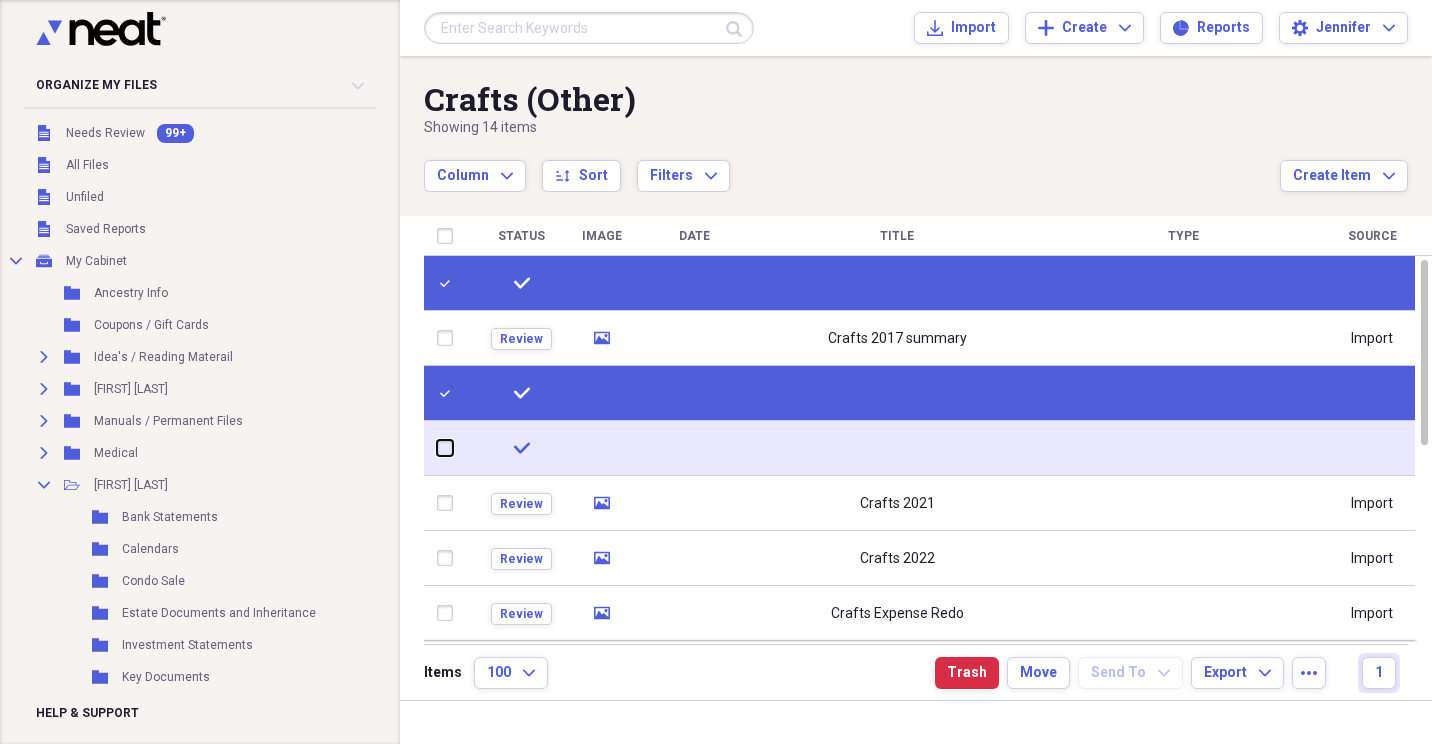 click at bounding box center [437, 448] 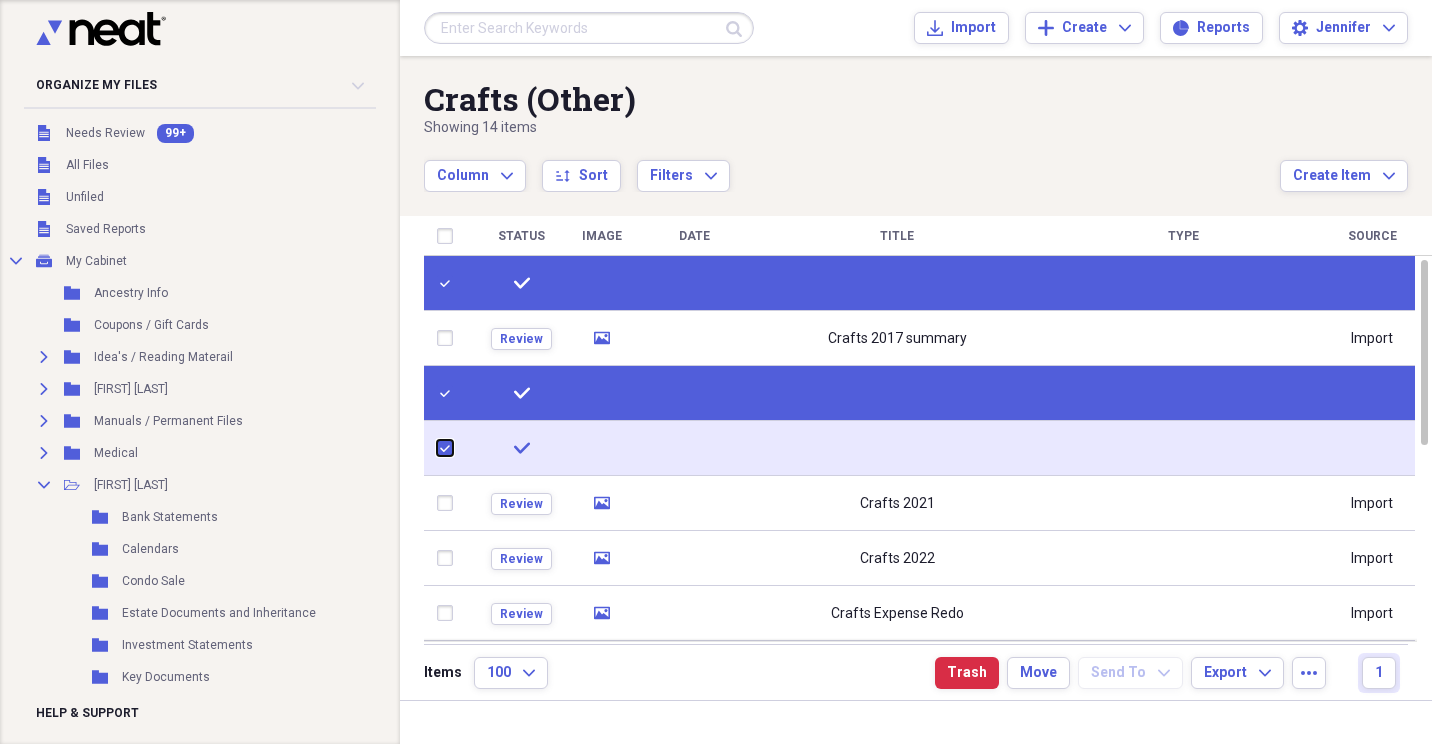 checkbox on "true" 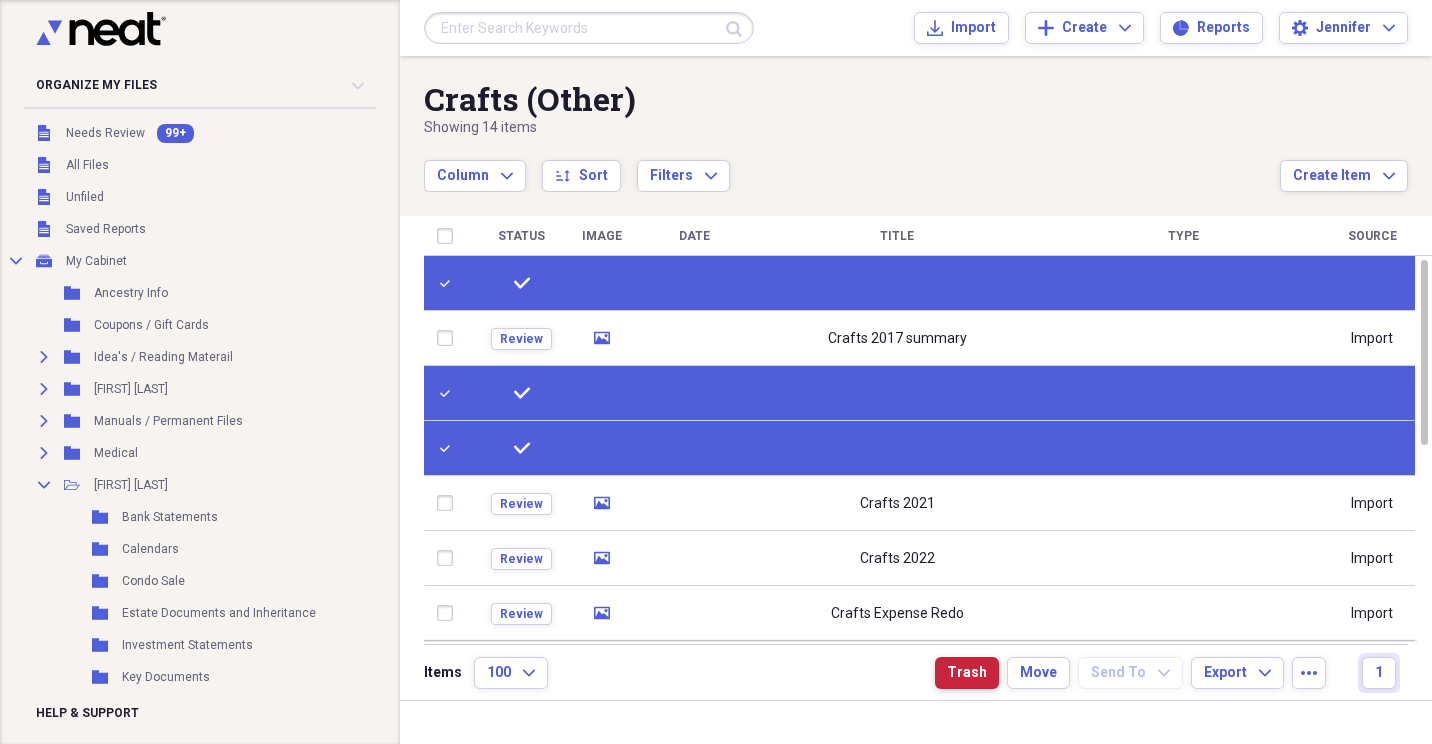 click on "Trash" at bounding box center (967, 673) 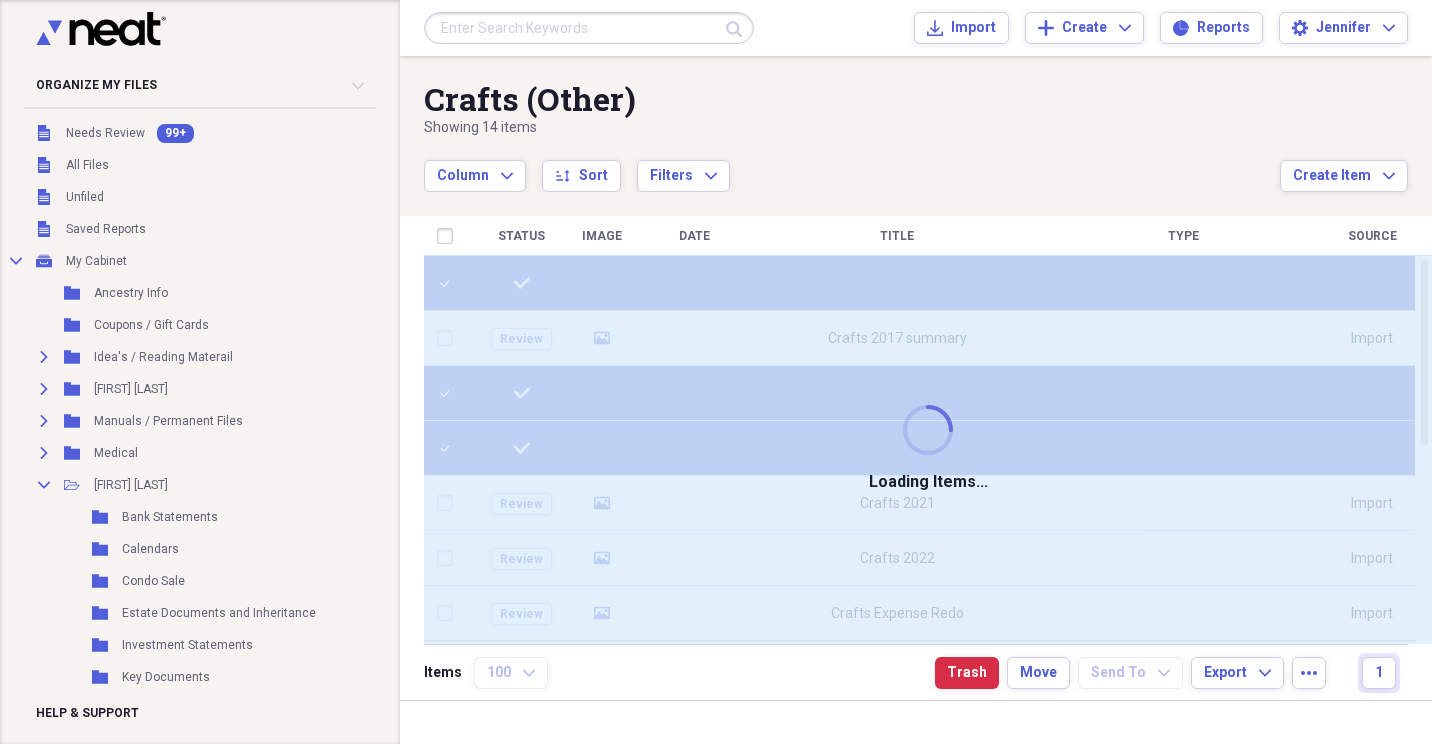 click on "Crafts (Other)" at bounding box center (852, 99) 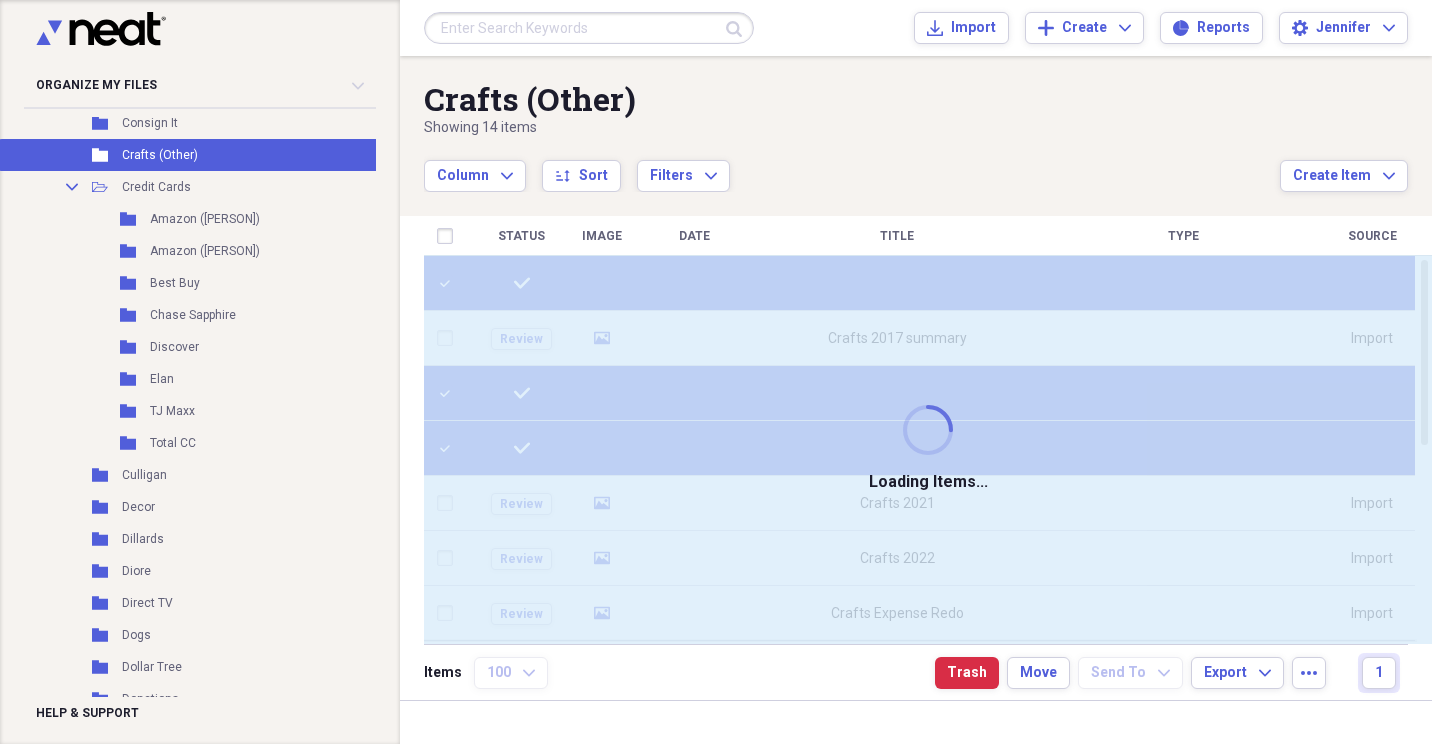 scroll, scrollTop: 1900, scrollLeft: 0, axis: vertical 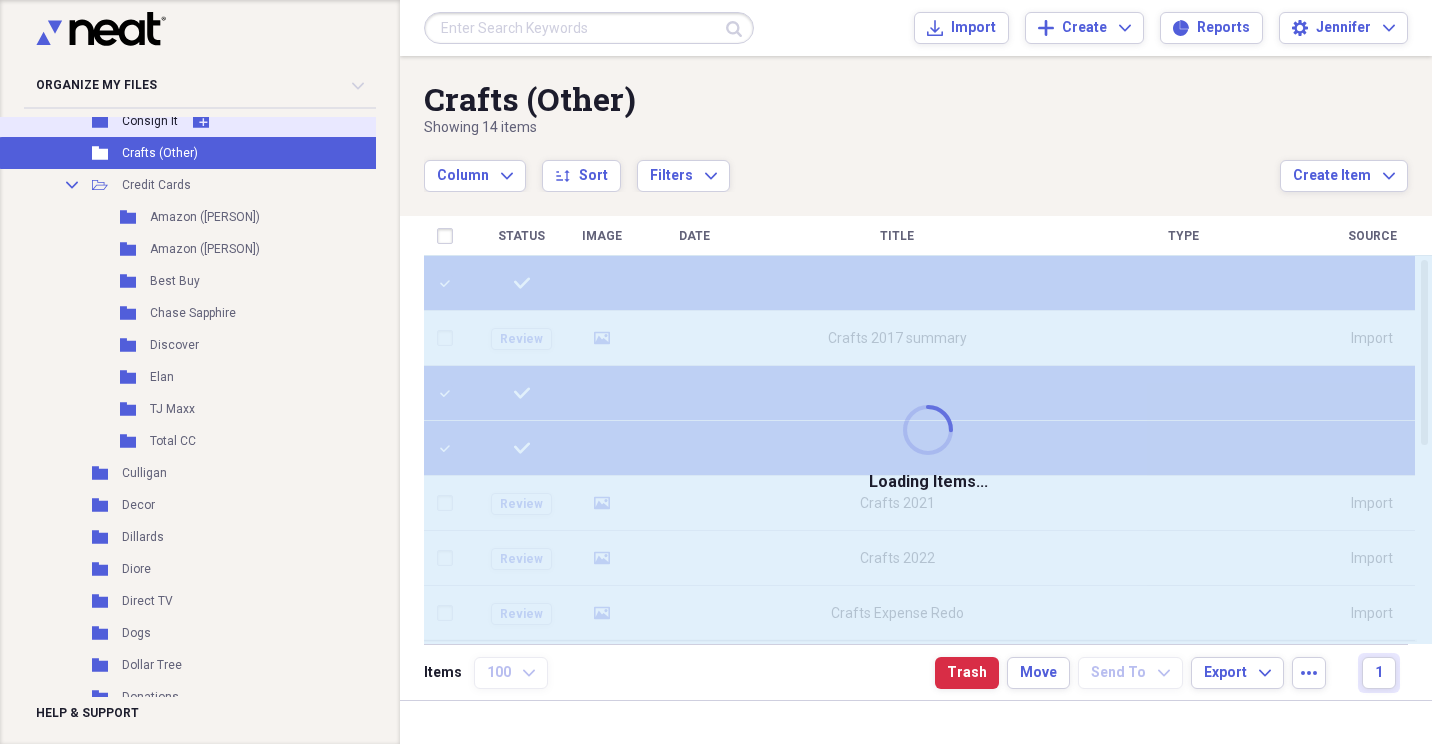 click on "Consign It" at bounding box center [150, 121] 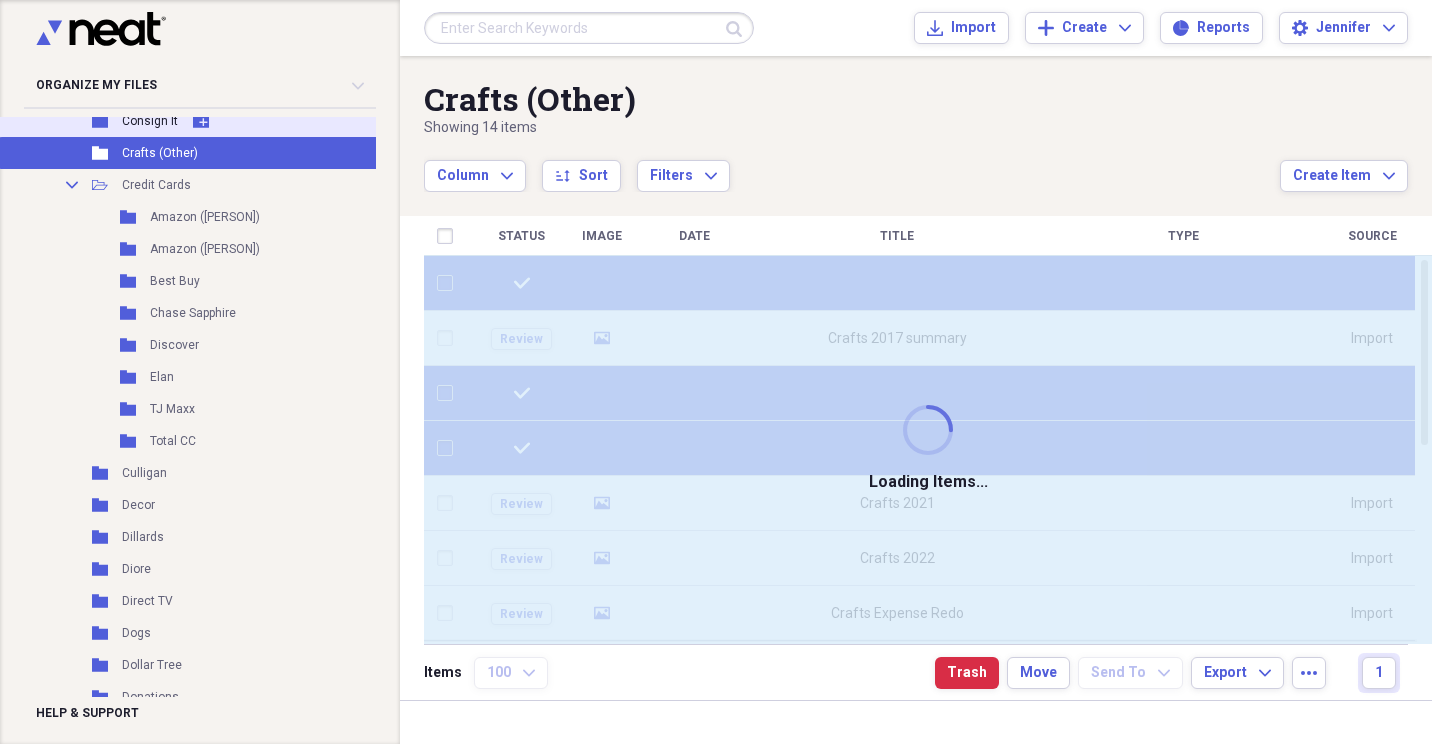 checkbox on "false" 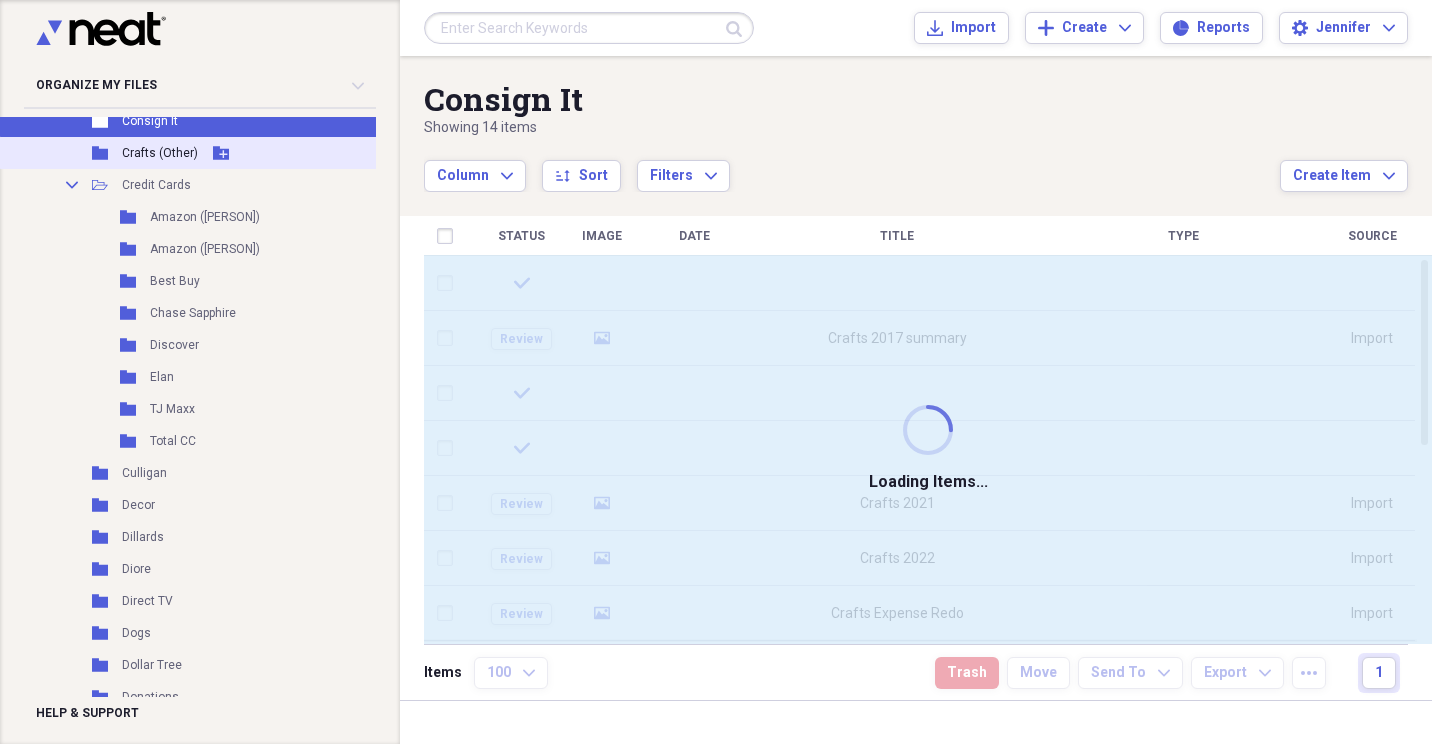 click on "Crafts (Other)" at bounding box center [160, 153] 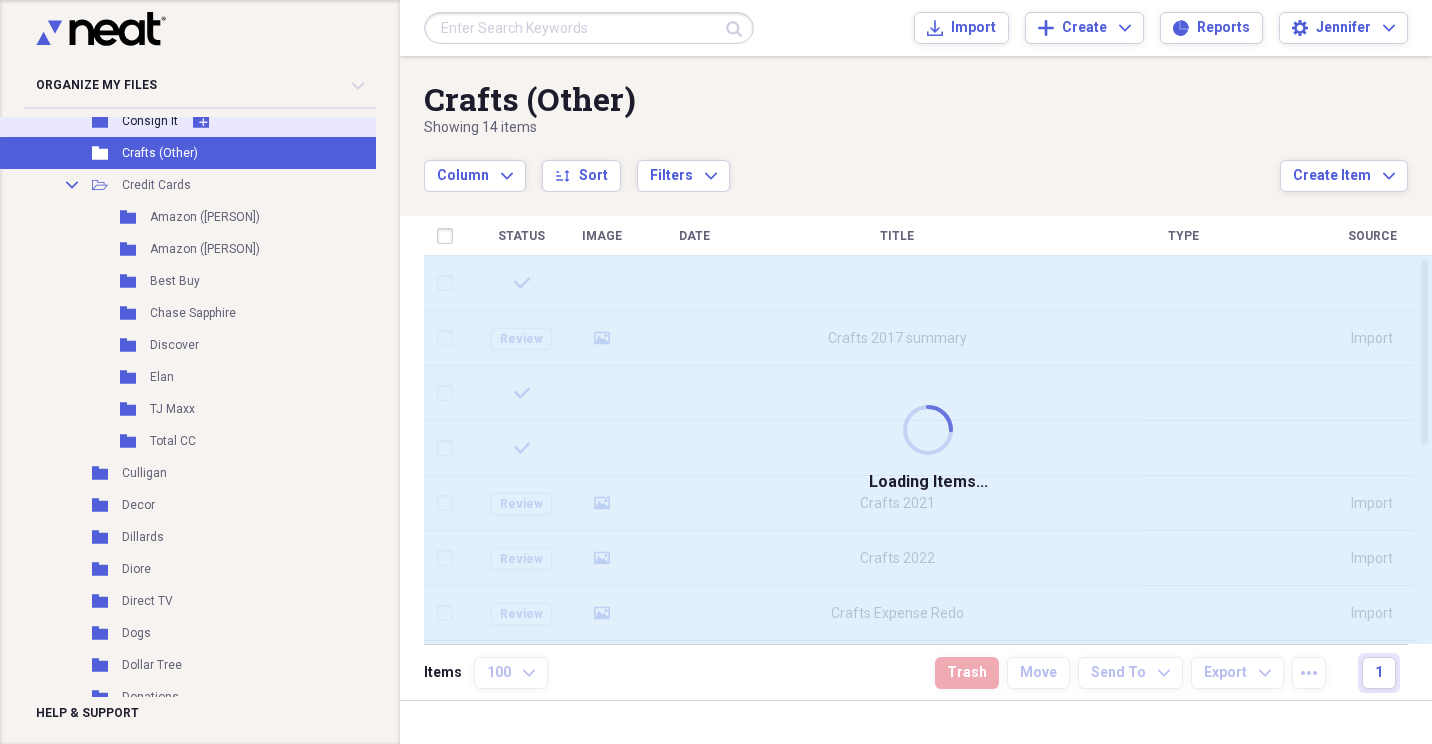 click on "Consign It" at bounding box center [150, 121] 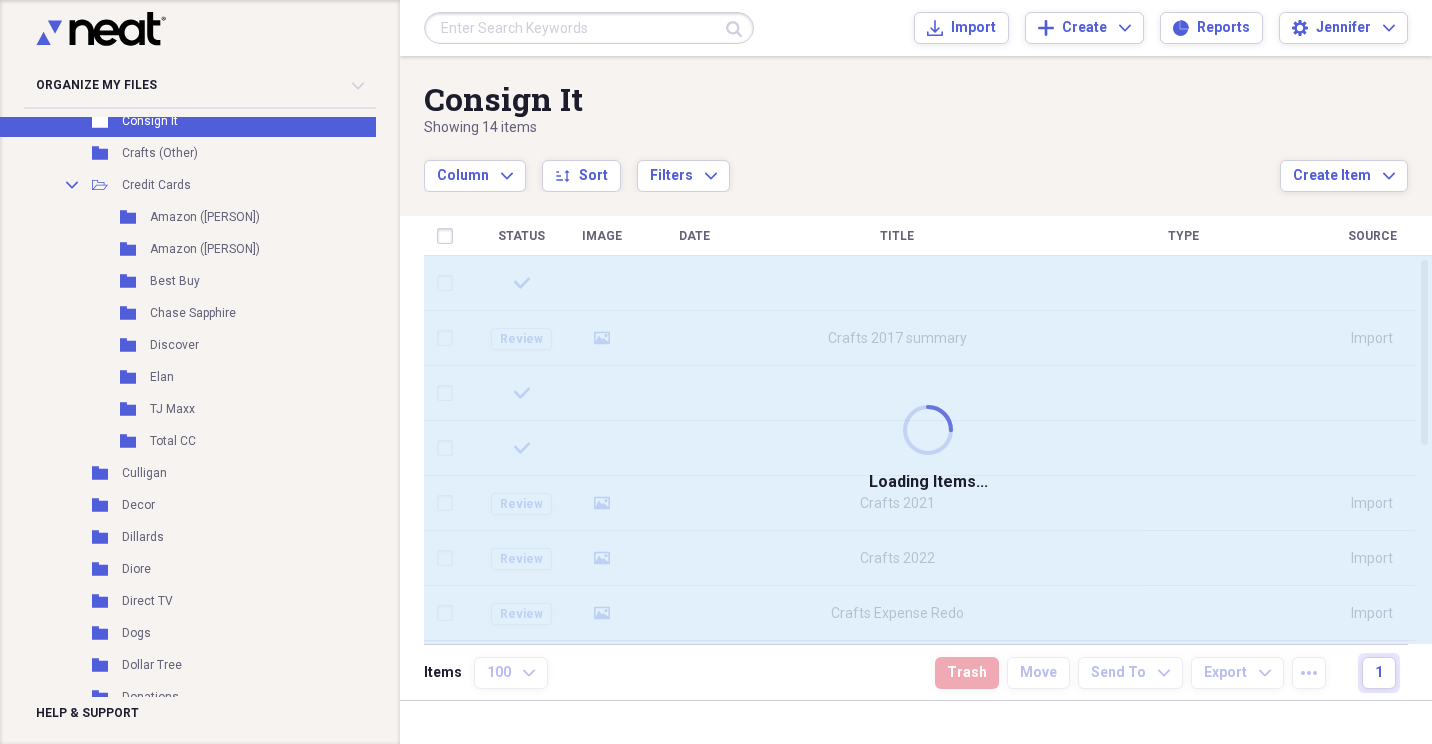 click on "Column Expand sort Sort Filters  Expand" at bounding box center [852, 165] 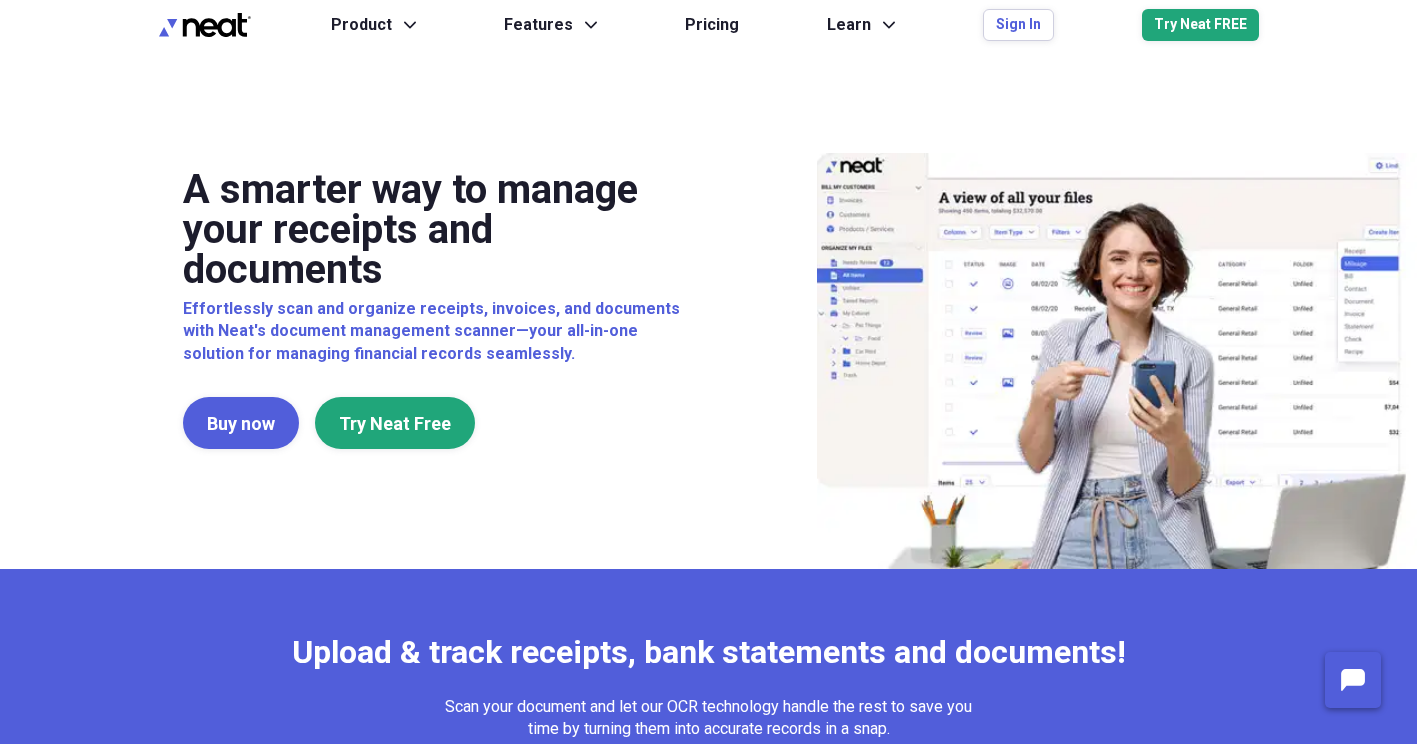 scroll, scrollTop: 0, scrollLeft: 0, axis: both 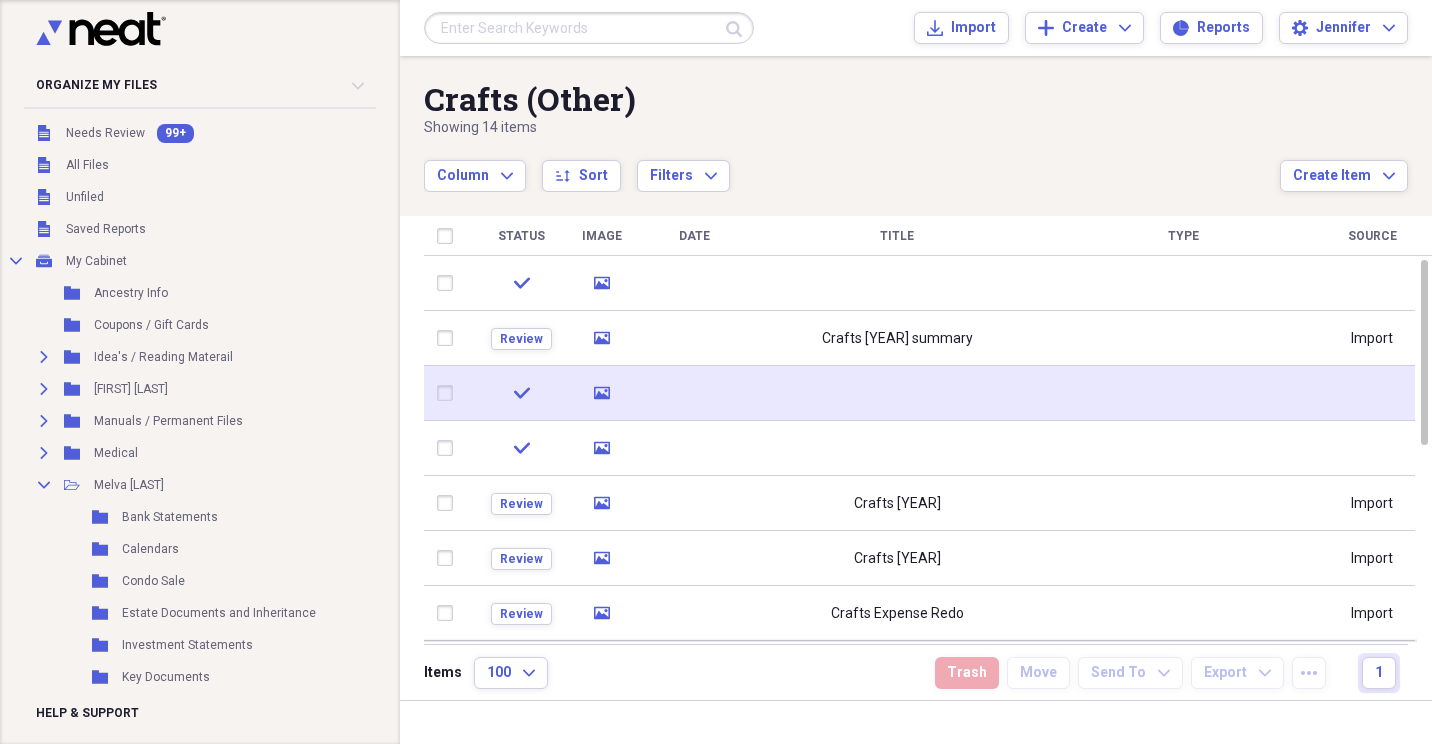 click at bounding box center [449, 393] 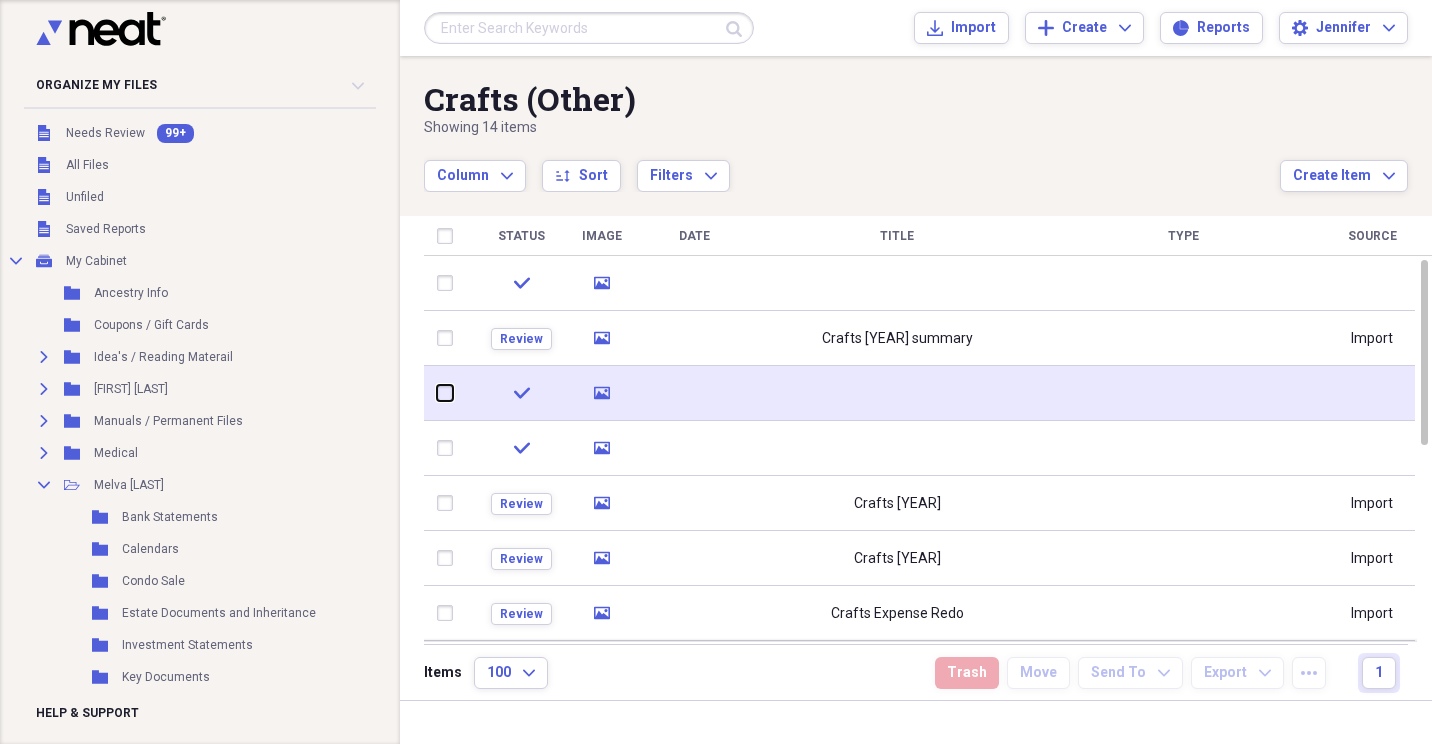 click at bounding box center (437, 393) 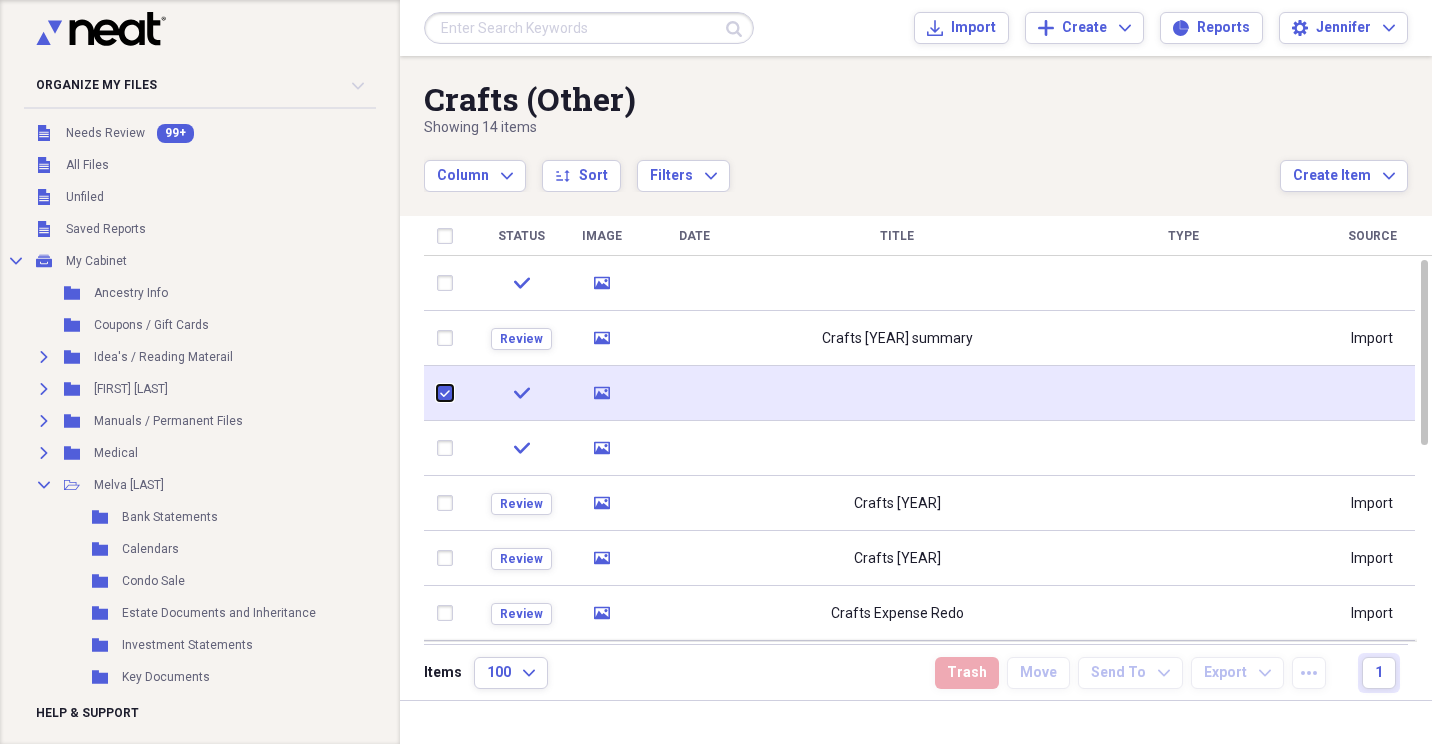 checkbox on "true" 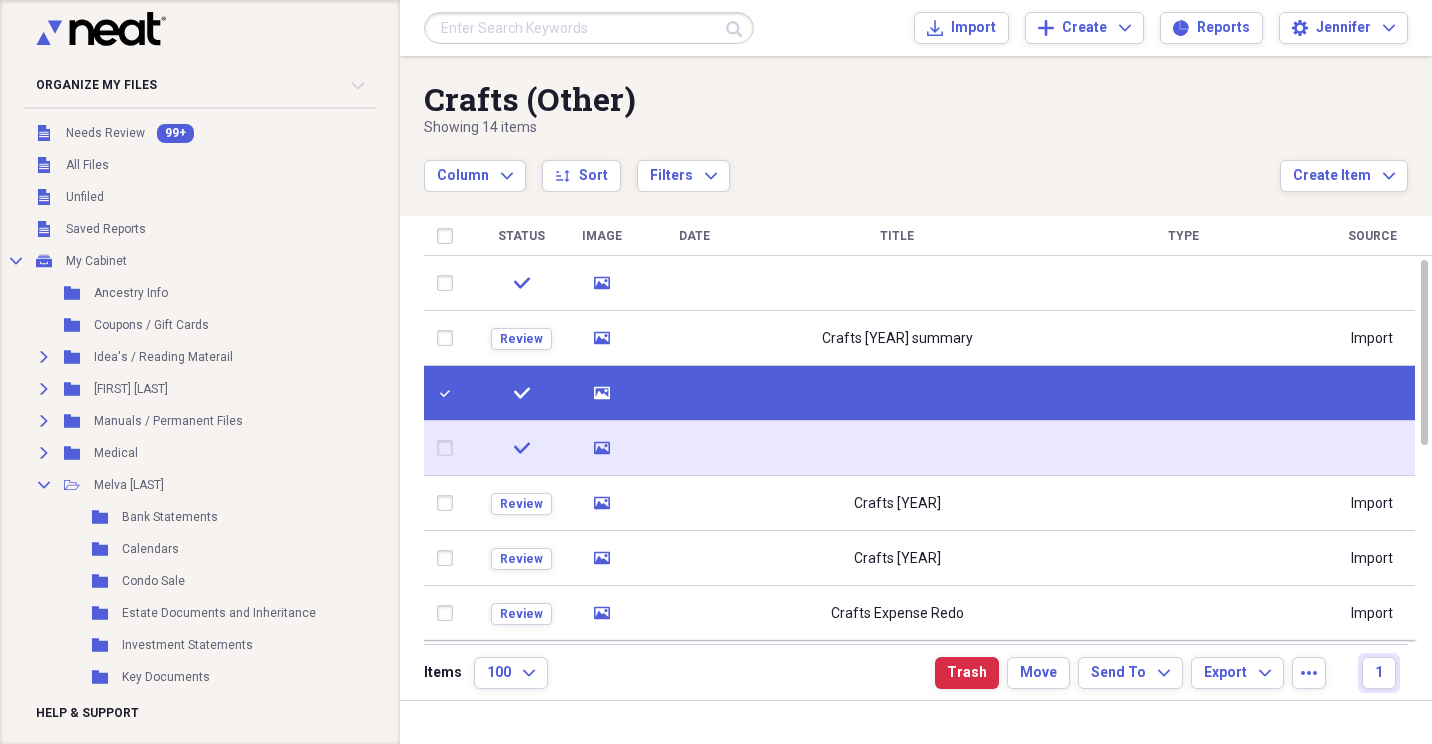 click at bounding box center [449, 448] 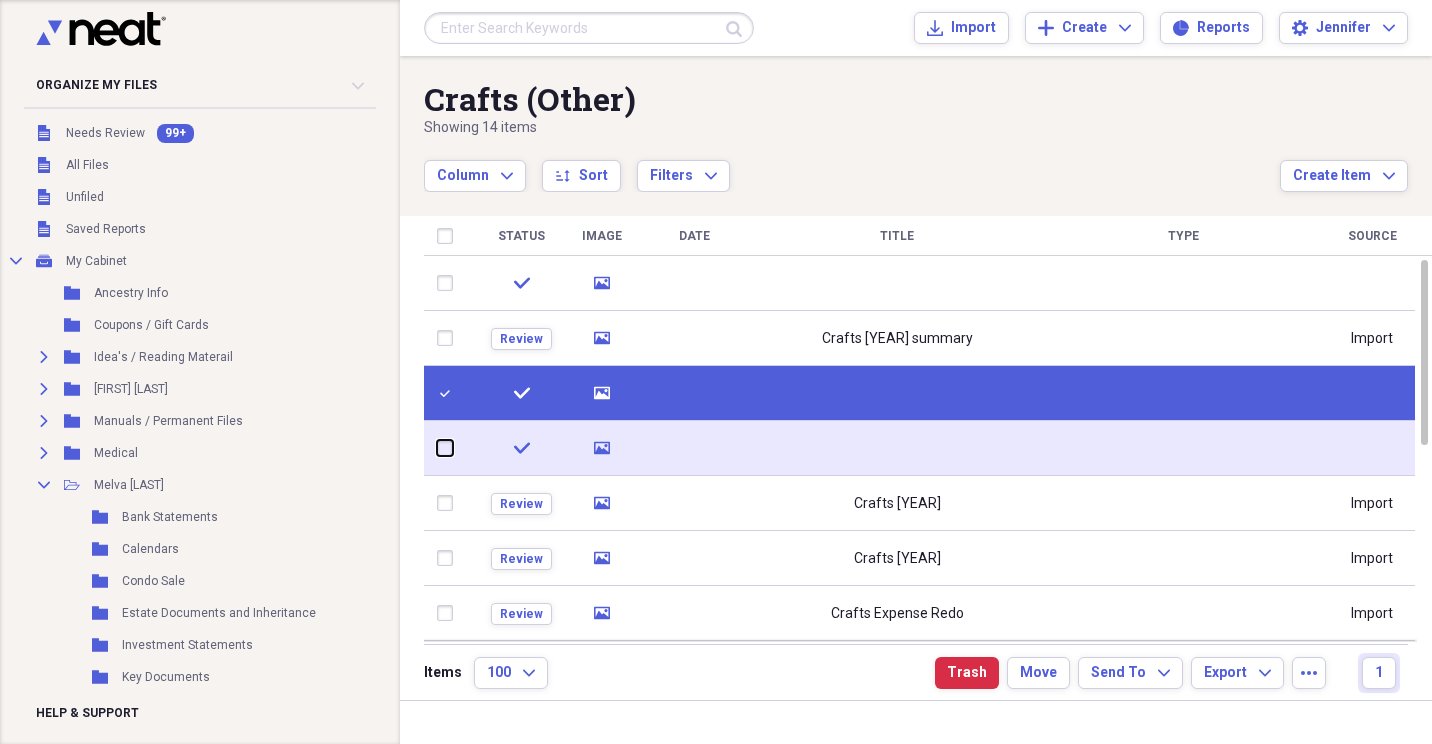 click at bounding box center (437, 448) 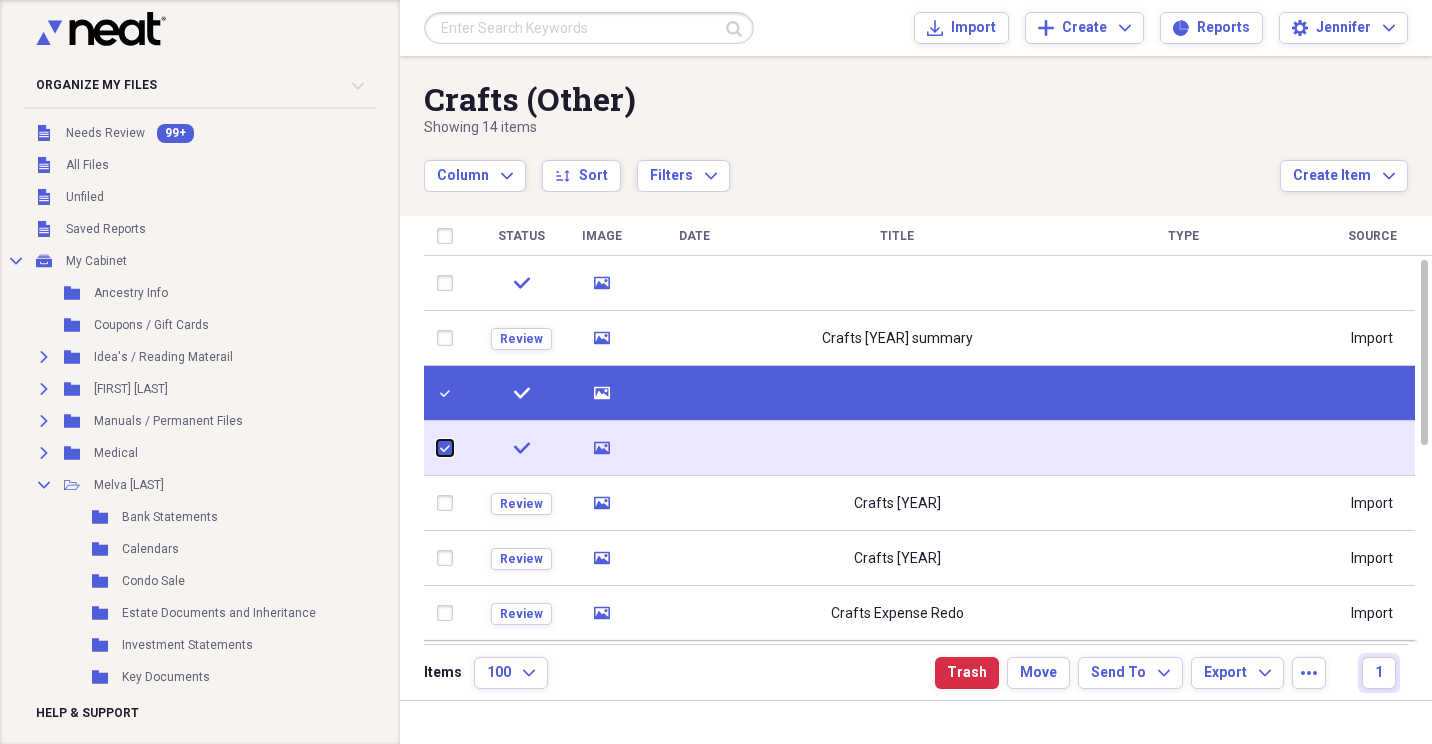 checkbox on "true" 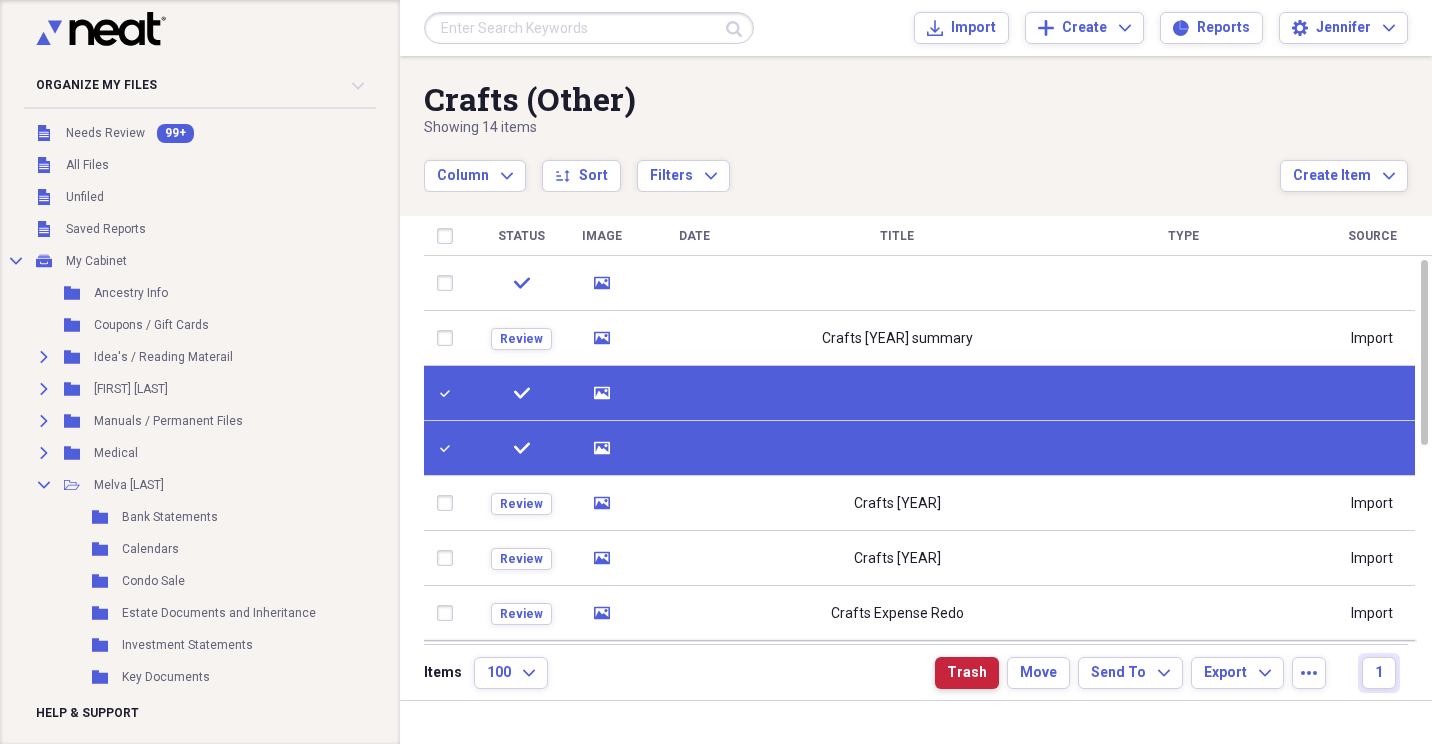 click on "Trash" at bounding box center [967, 673] 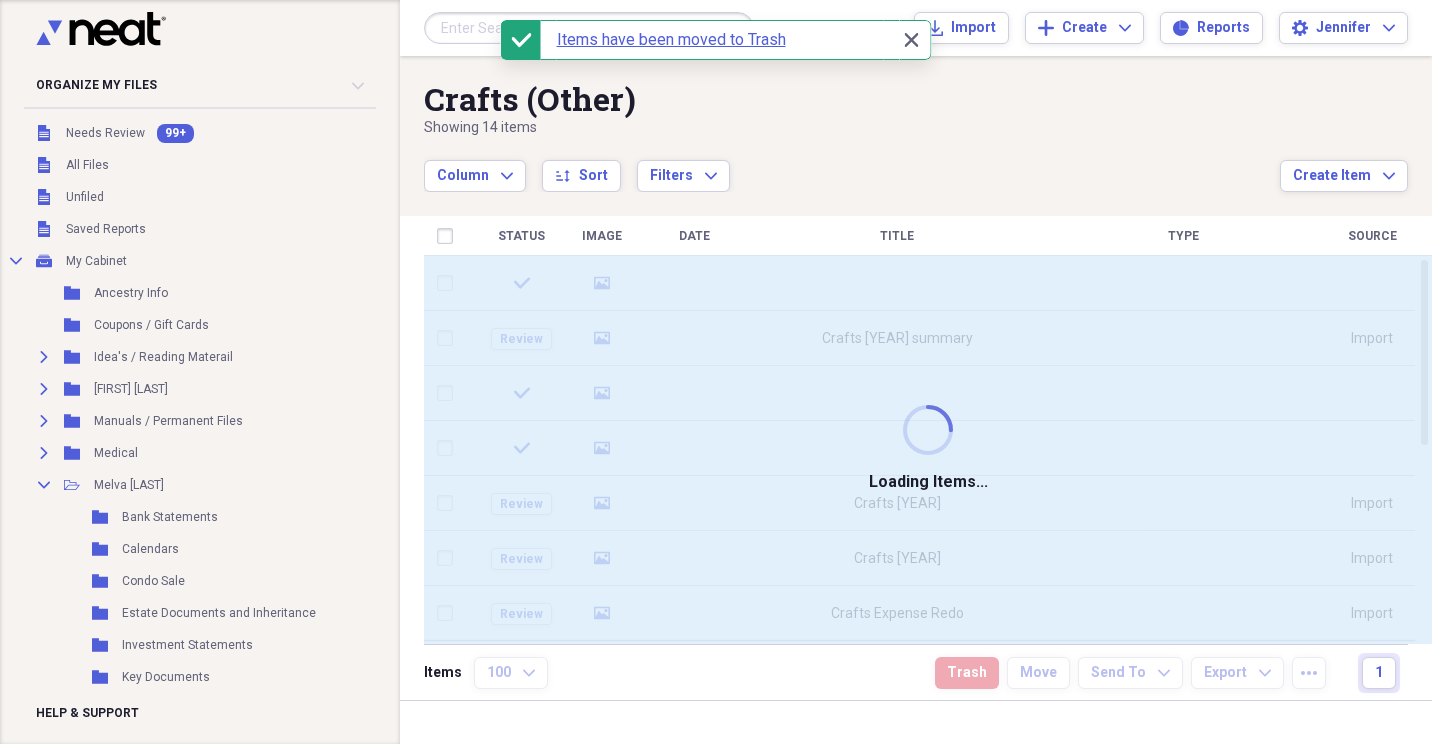checkbox on "false" 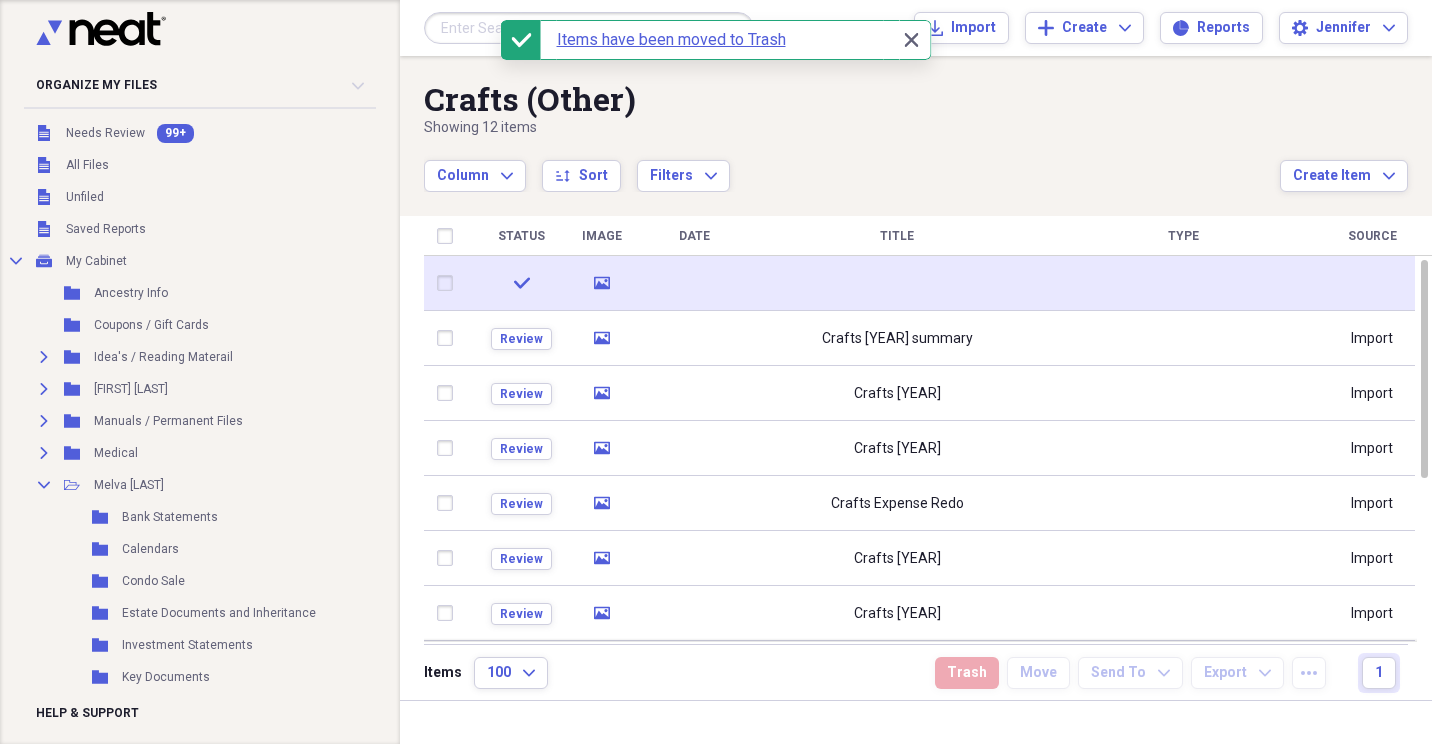 click at bounding box center (449, 283) 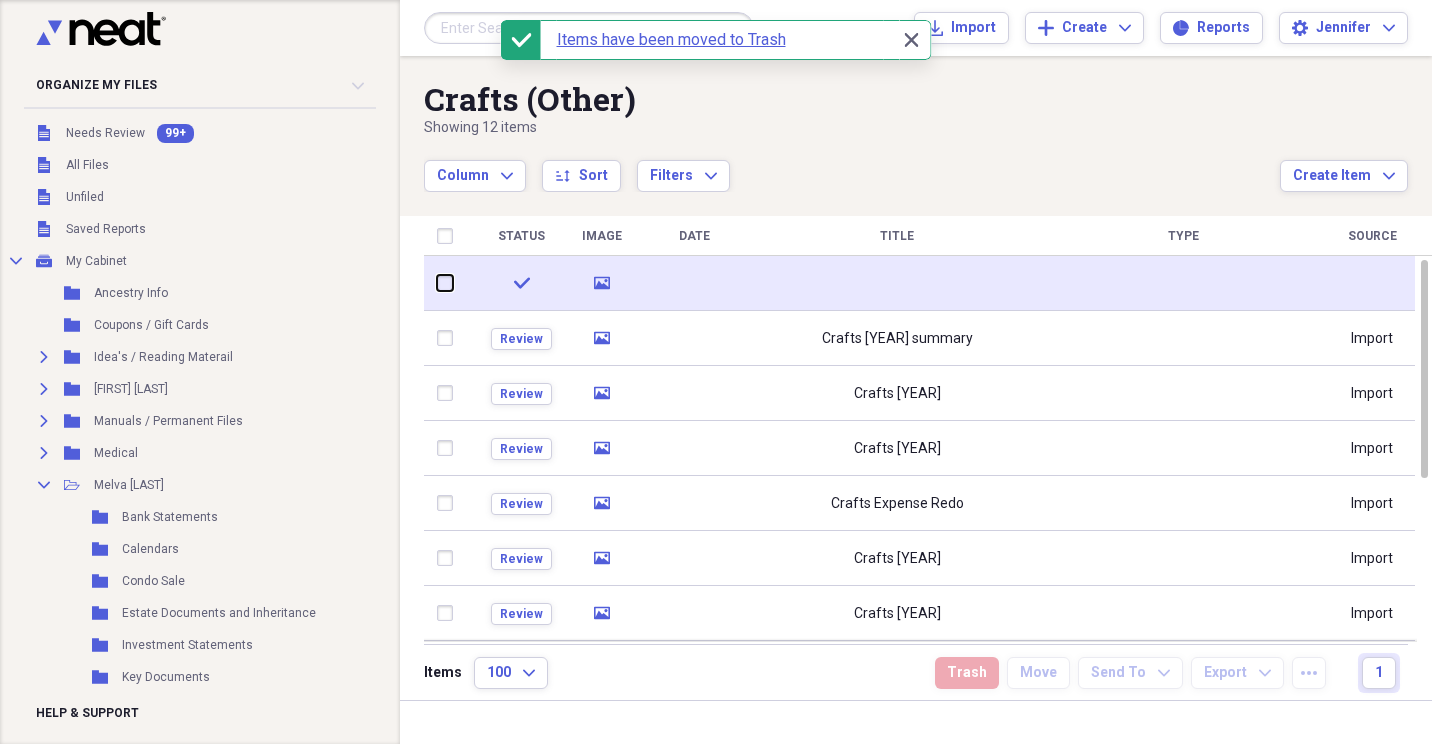 click at bounding box center [437, 283] 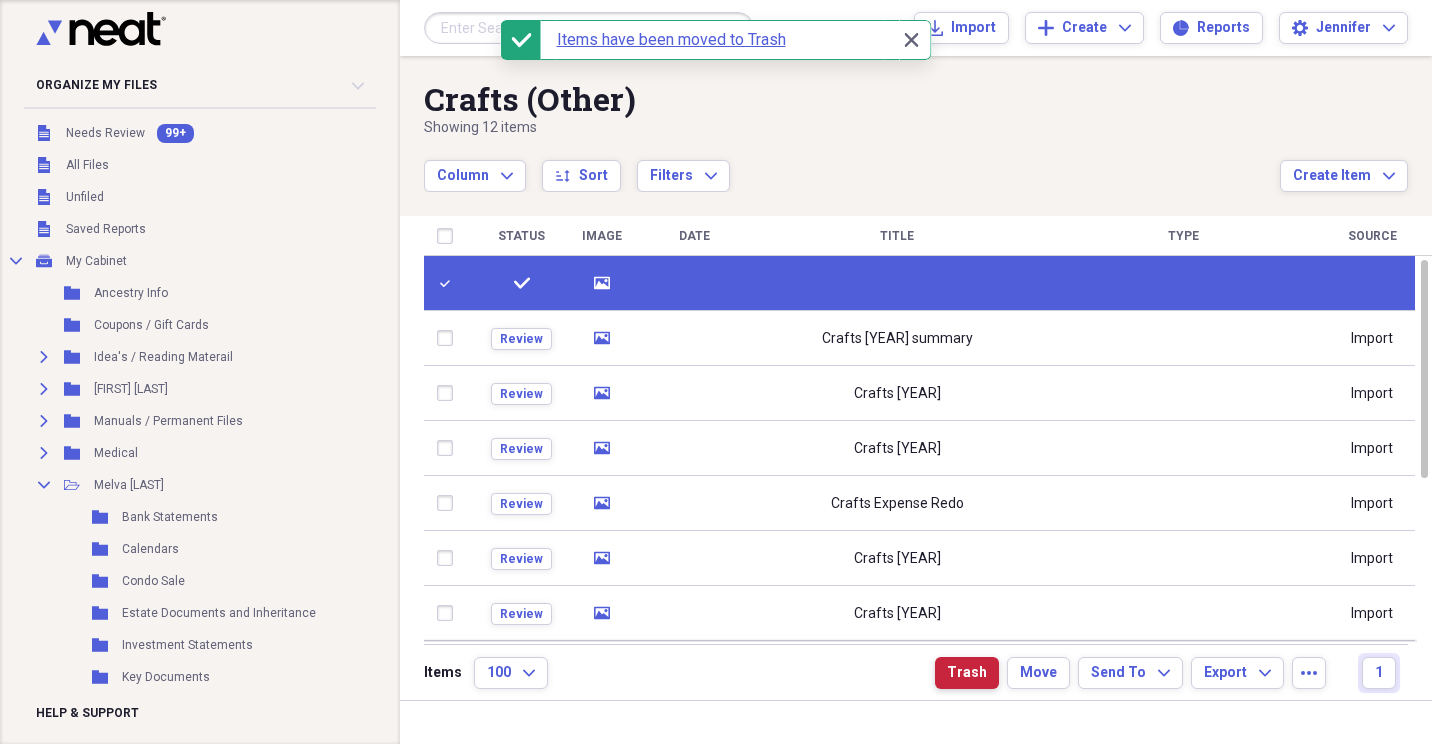 click on "Trash" at bounding box center (967, 673) 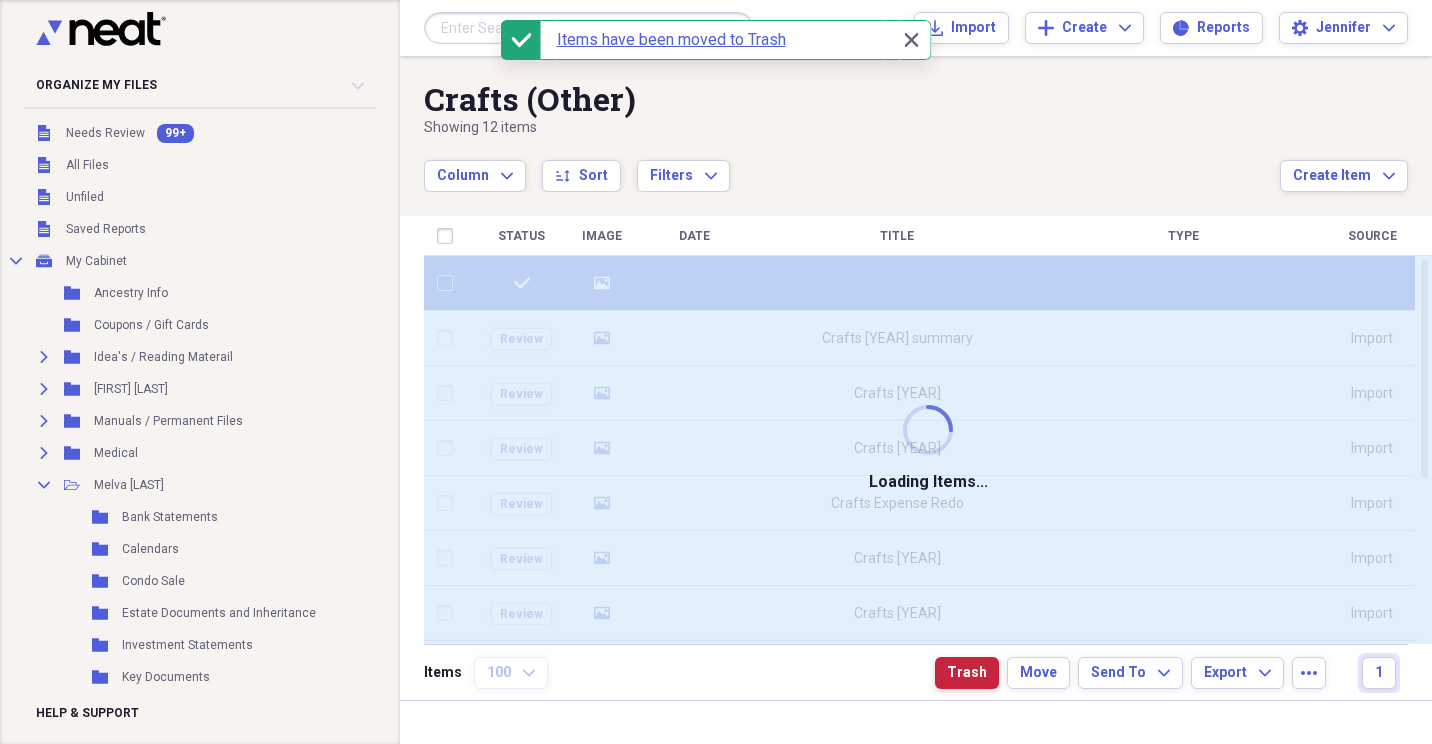 checkbox on "false" 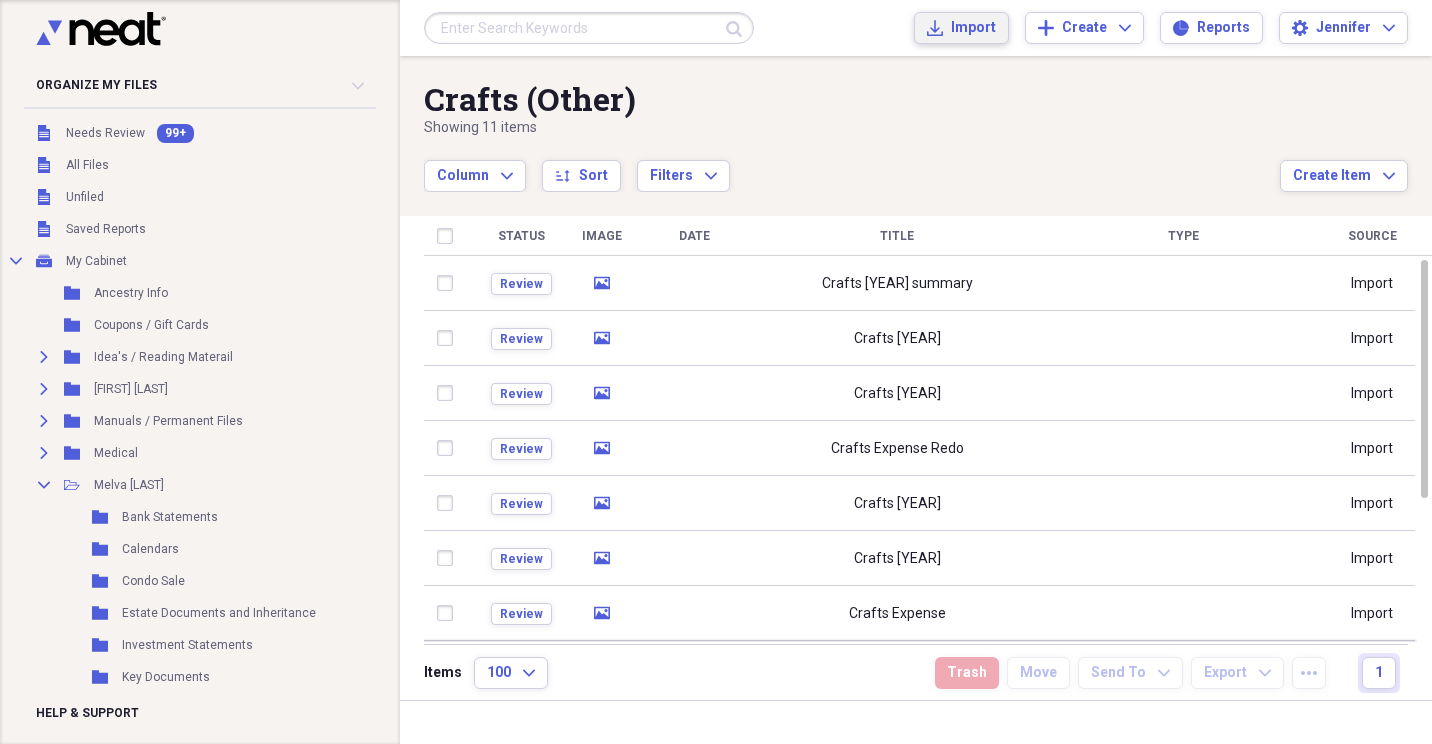 click on "Import" at bounding box center (973, 28) 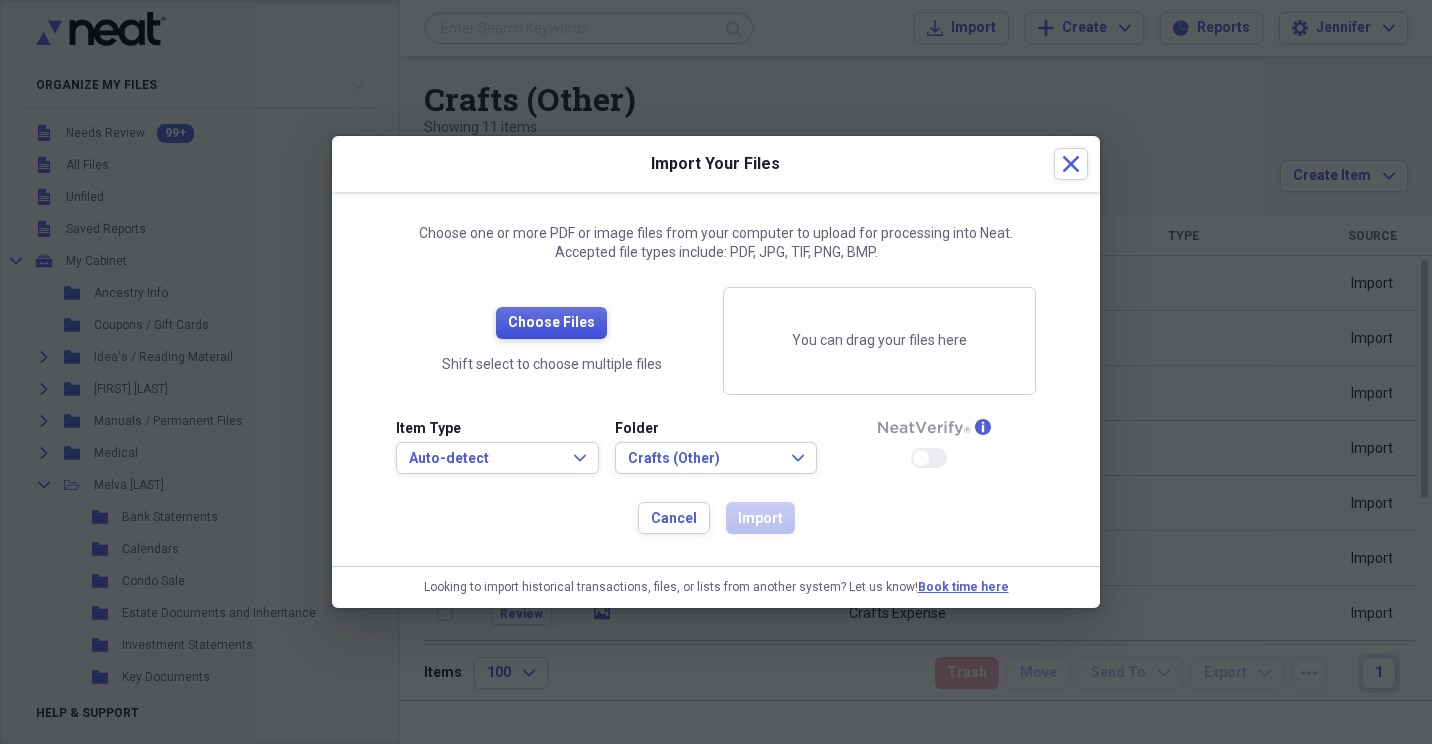 click on "Choose Files" at bounding box center (551, 323) 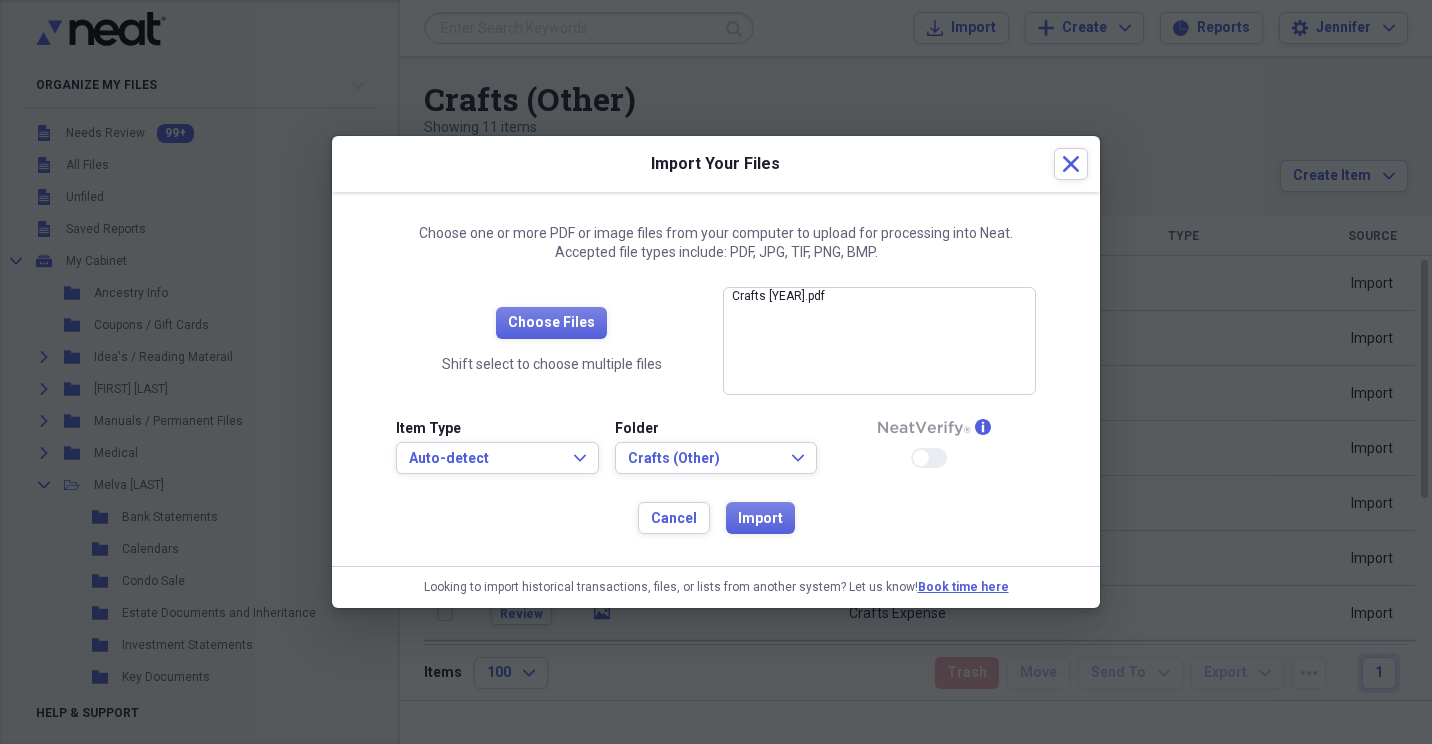 click on "Item Type Auto-detect Expand Folder Crafts (Other) Expand info Enable Neat Verify" at bounding box center (716, 455) 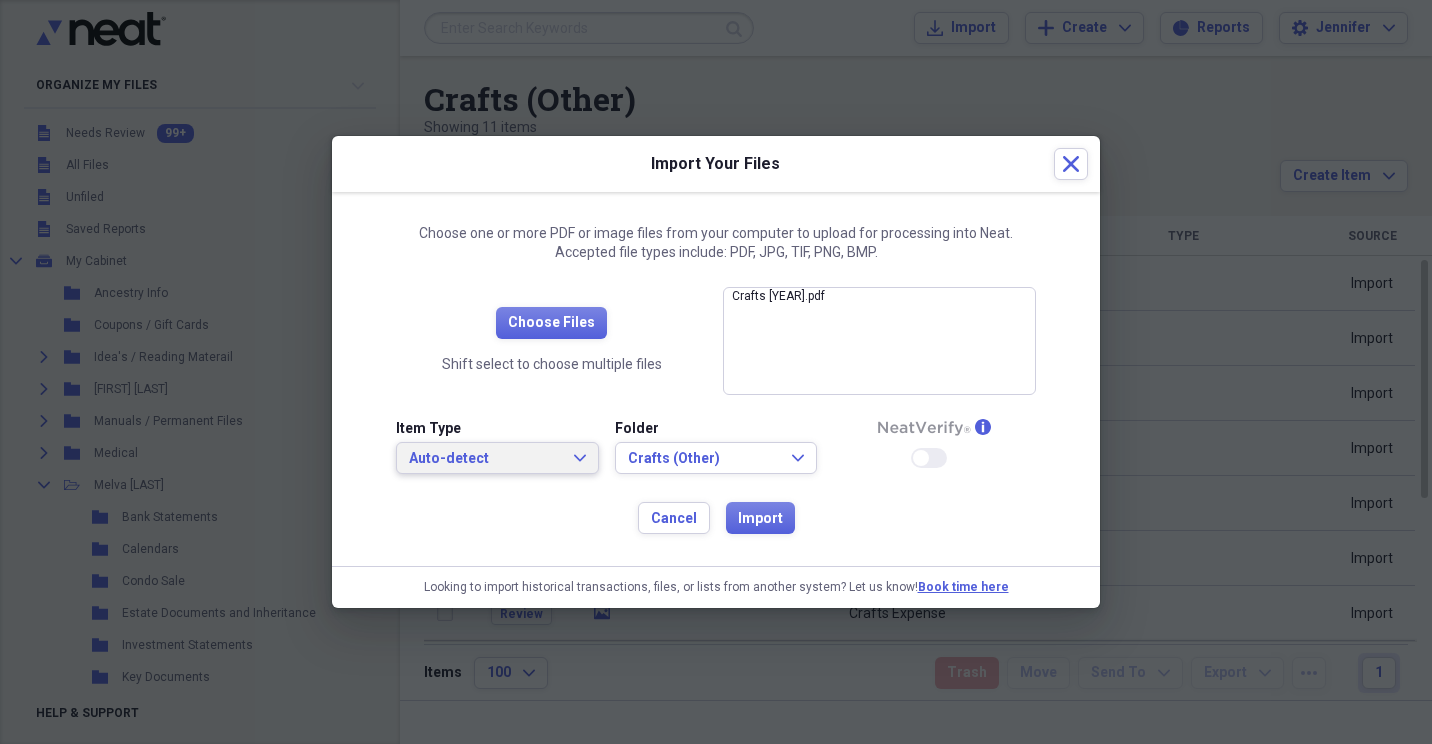 click on "Auto-detect Expand" at bounding box center (497, 458) 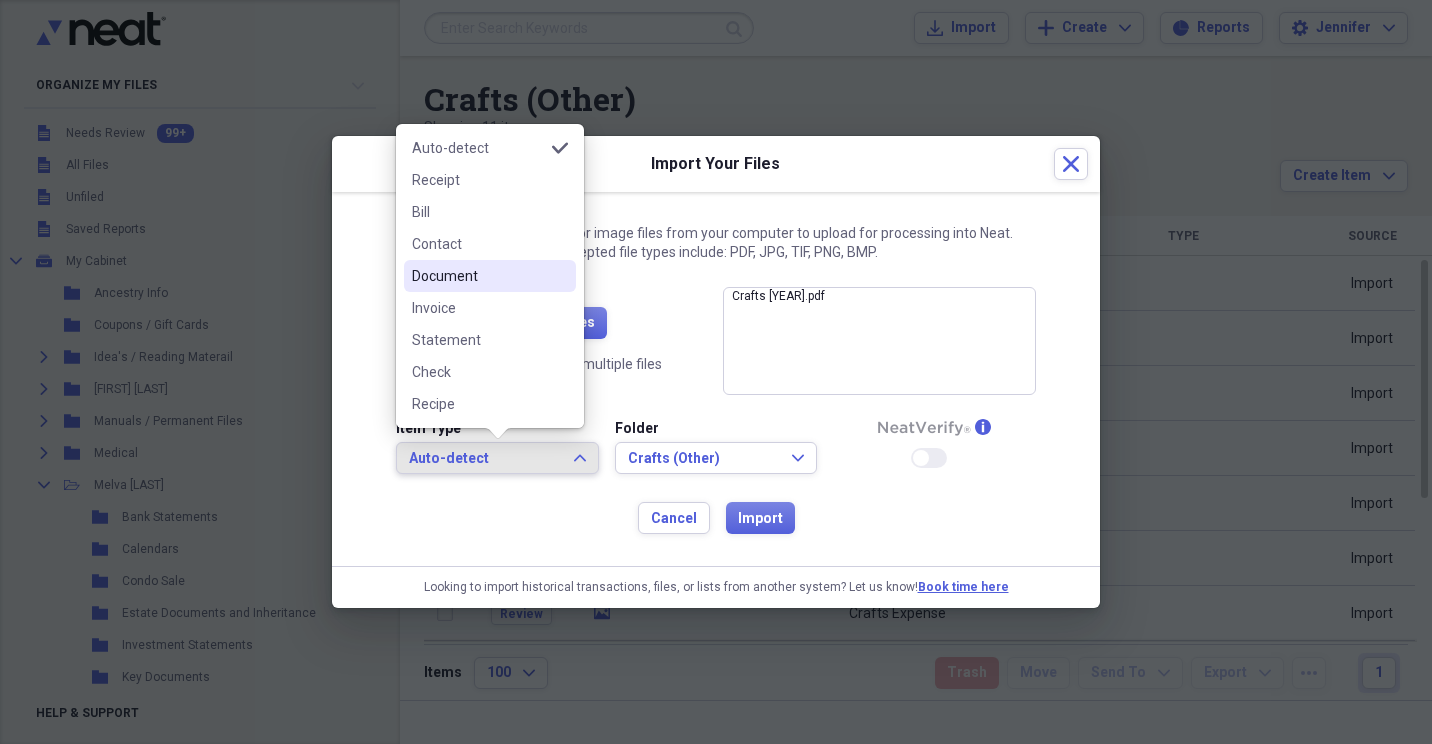 click on "Document" at bounding box center [478, 276] 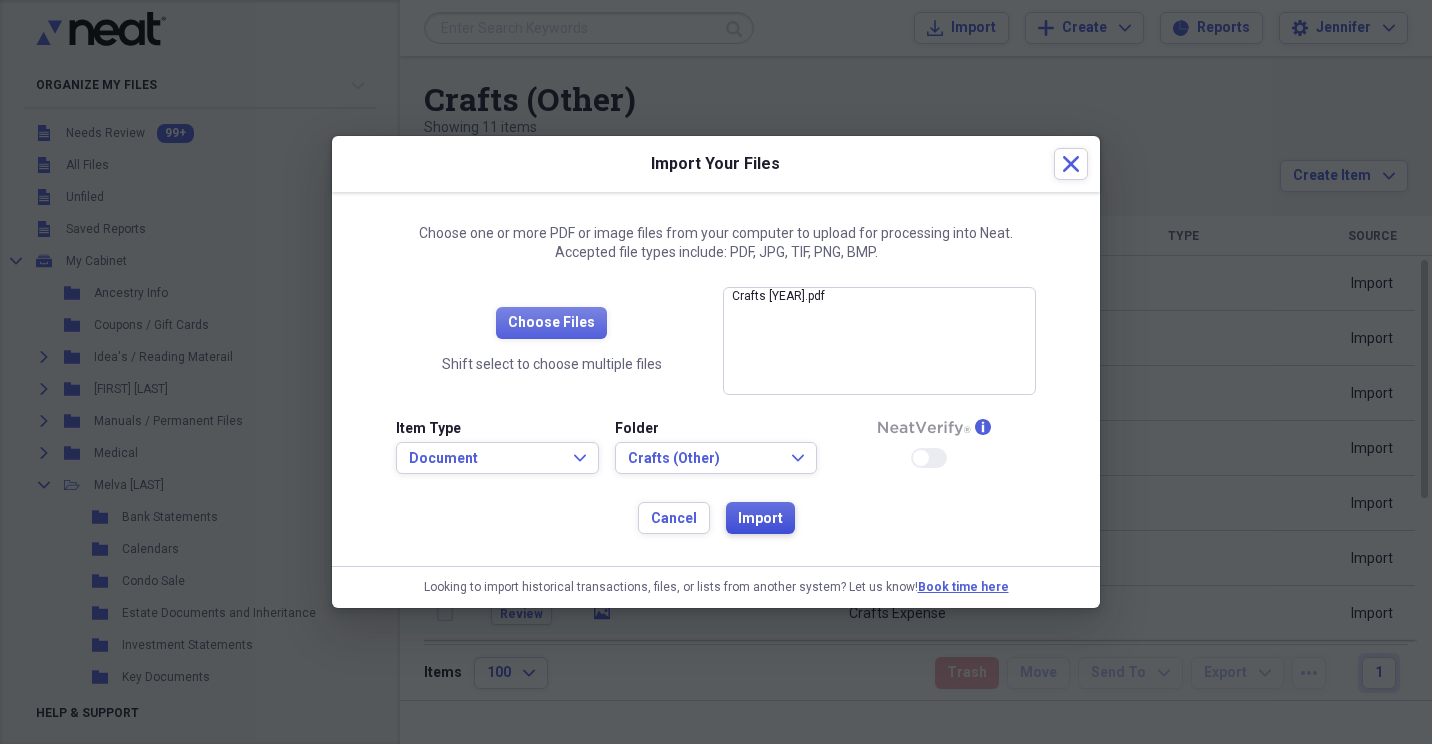 click on "Import" at bounding box center (760, 519) 